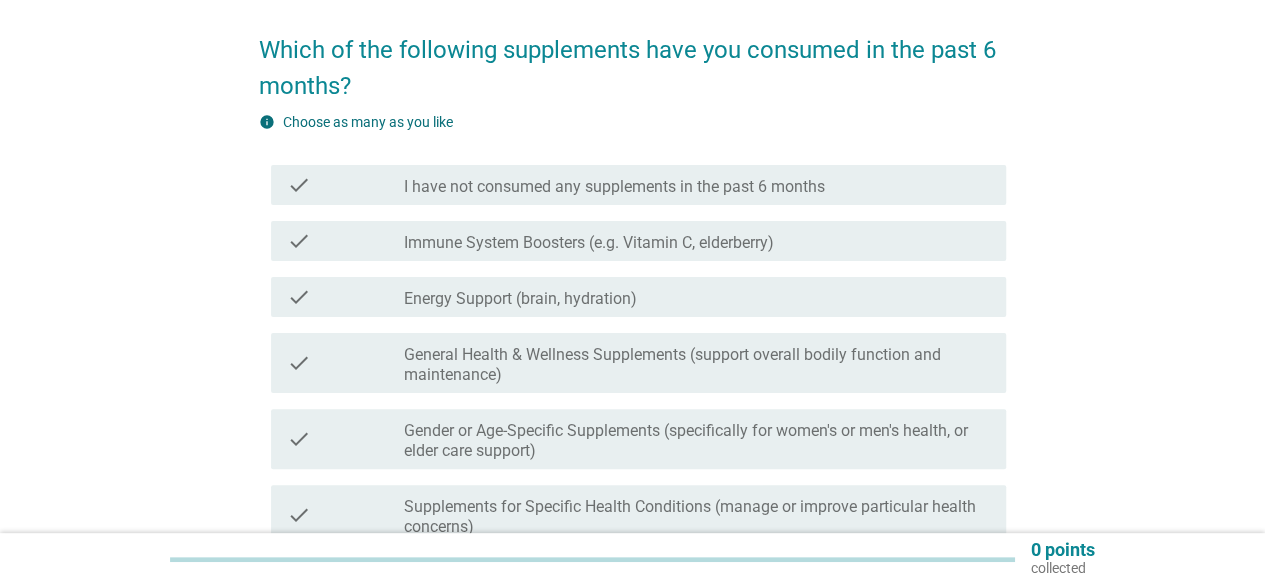 scroll, scrollTop: 79, scrollLeft: 0, axis: vertical 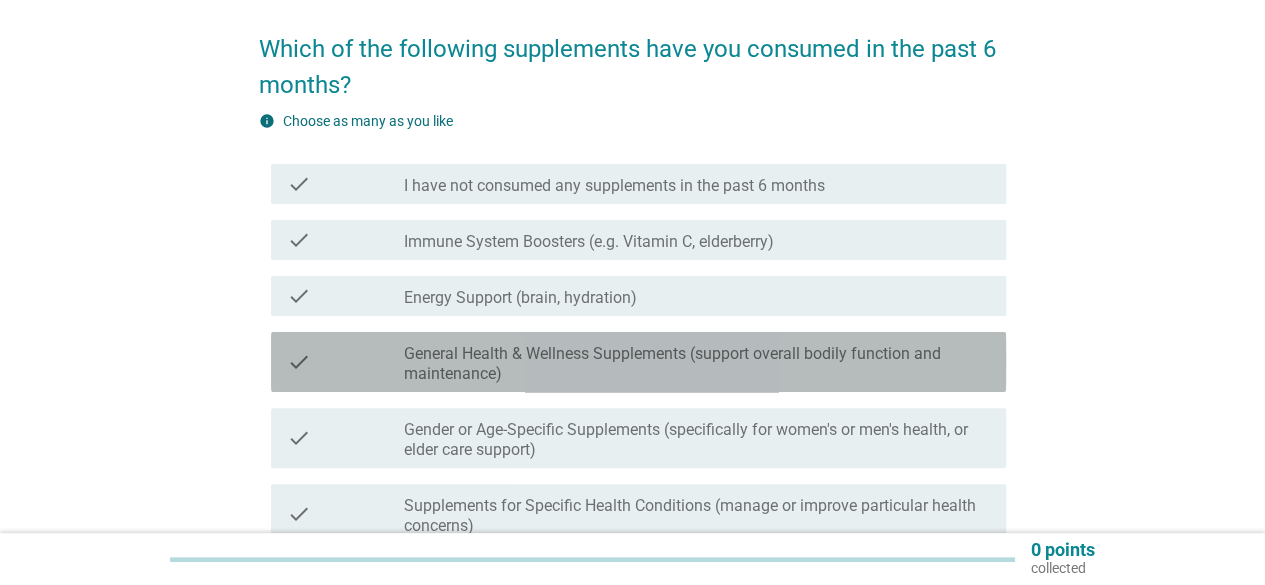 click on "General Health & Wellness Supplements (support overall bodily function and maintenance)" at bounding box center (697, 364) 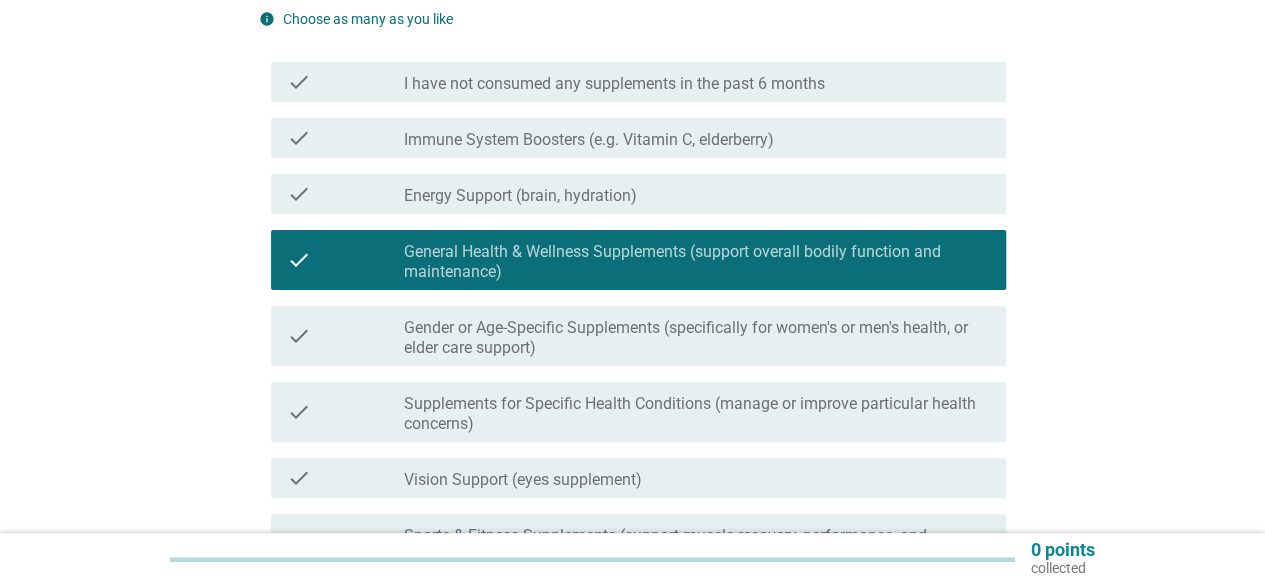 scroll, scrollTop: 184, scrollLeft: 0, axis: vertical 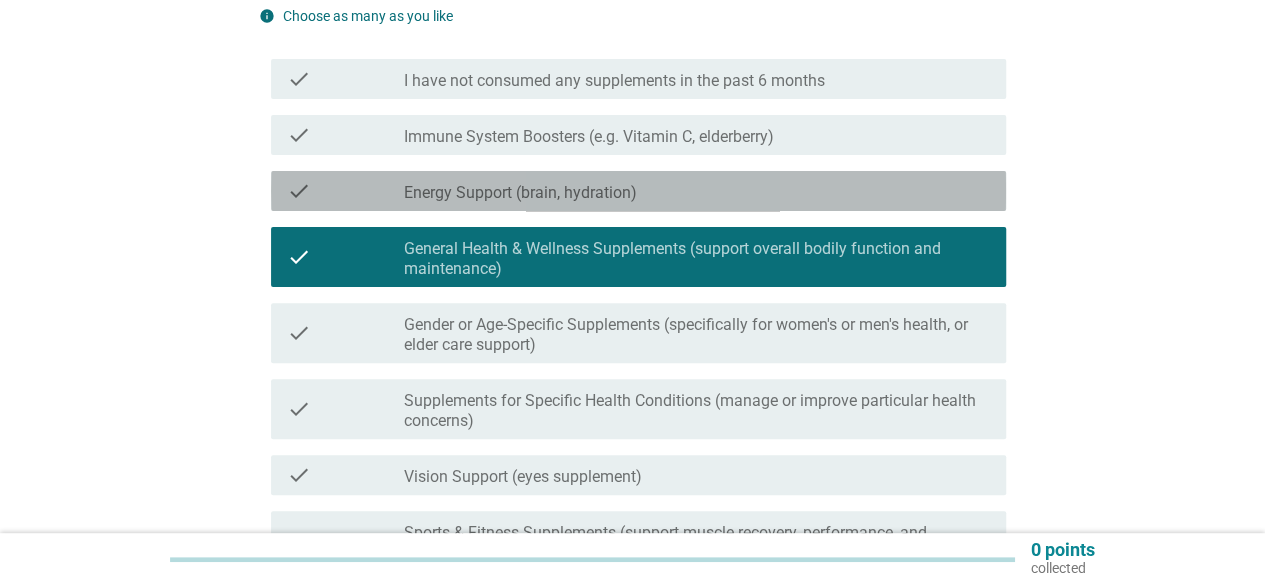 click on "Energy Support (brain, hydration)" at bounding box center (520, 193) 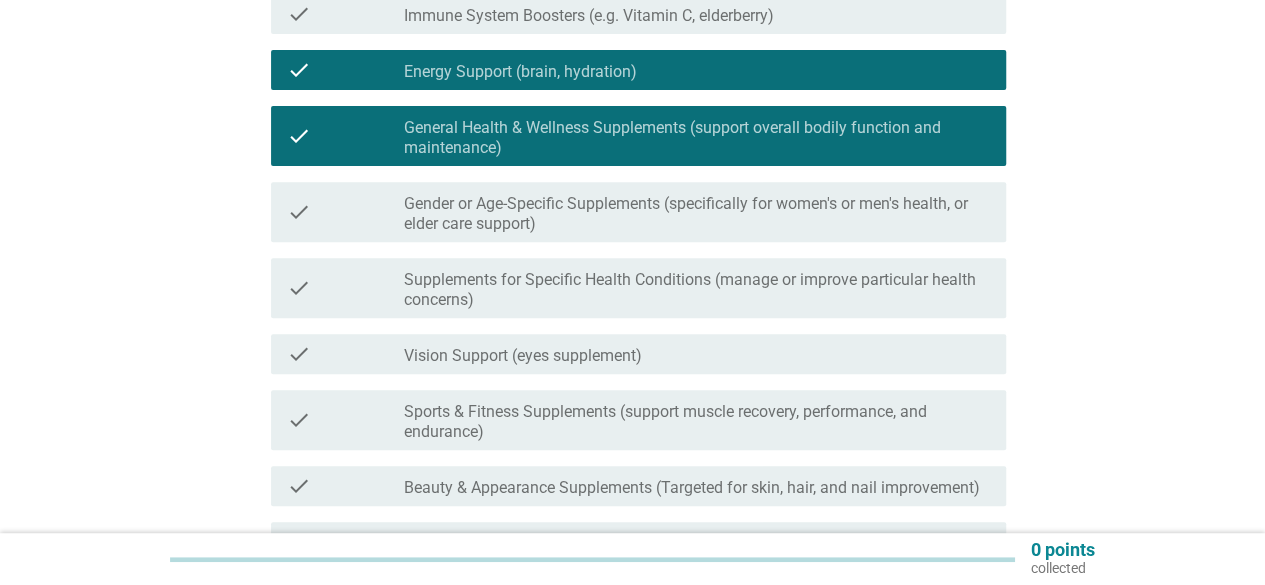 scroll, scrollTop: 308, scrollLeft: 0, axis: vertical 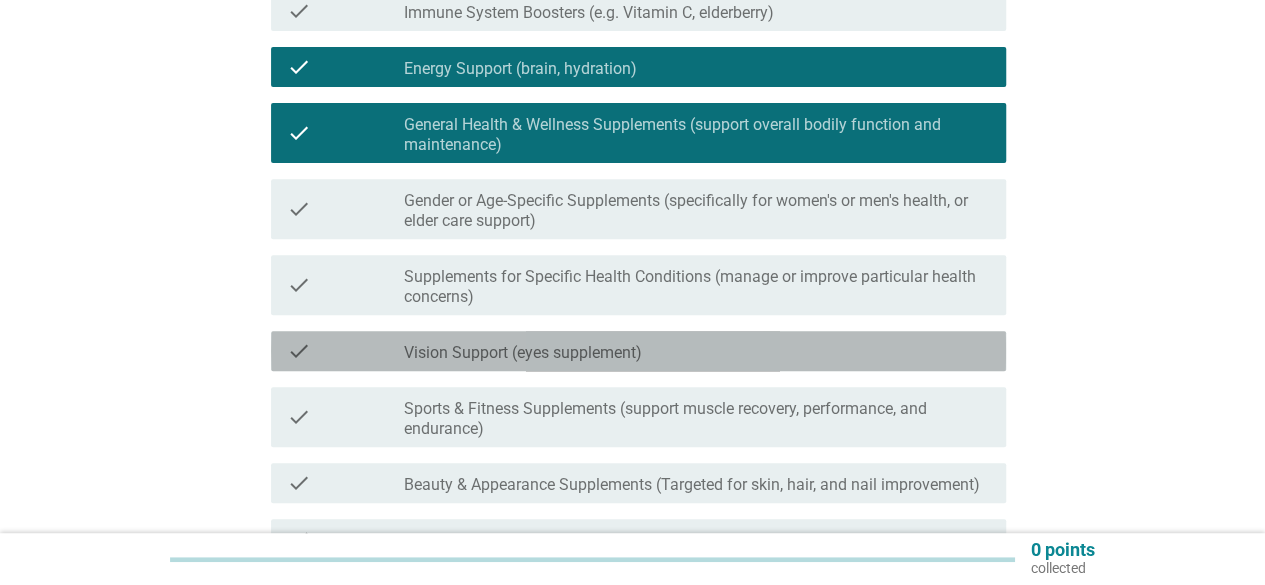 click on "Vision Support (eyes supplement)" at bounding box center (523, 353) 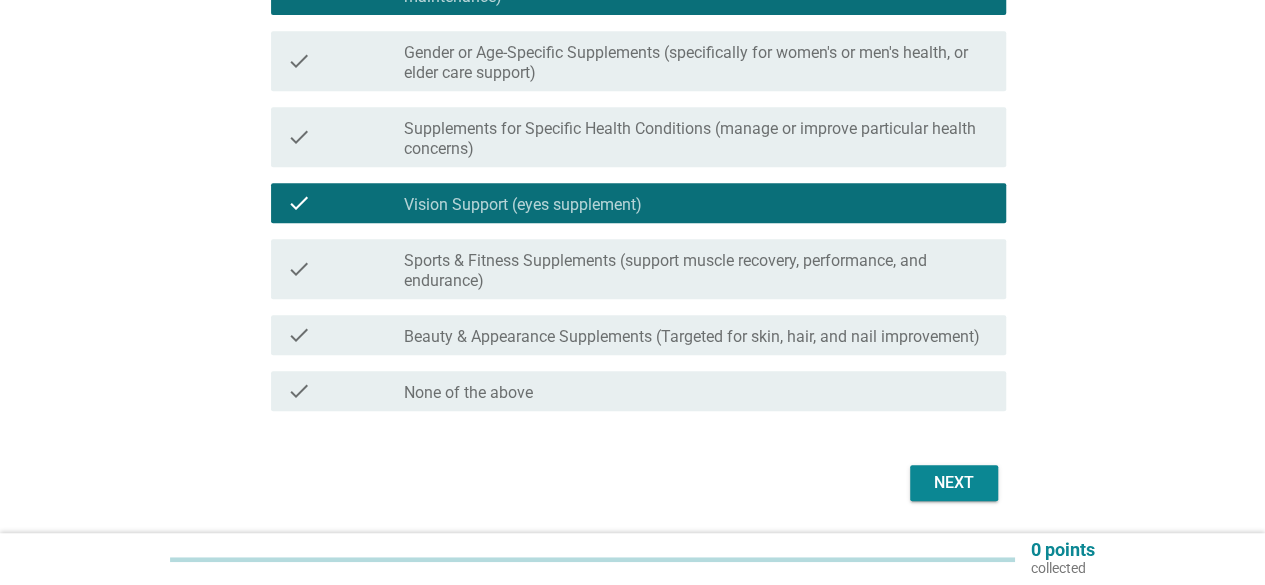 scroll, scrollTop: 460, scrollLeft: 0, axis: vertical 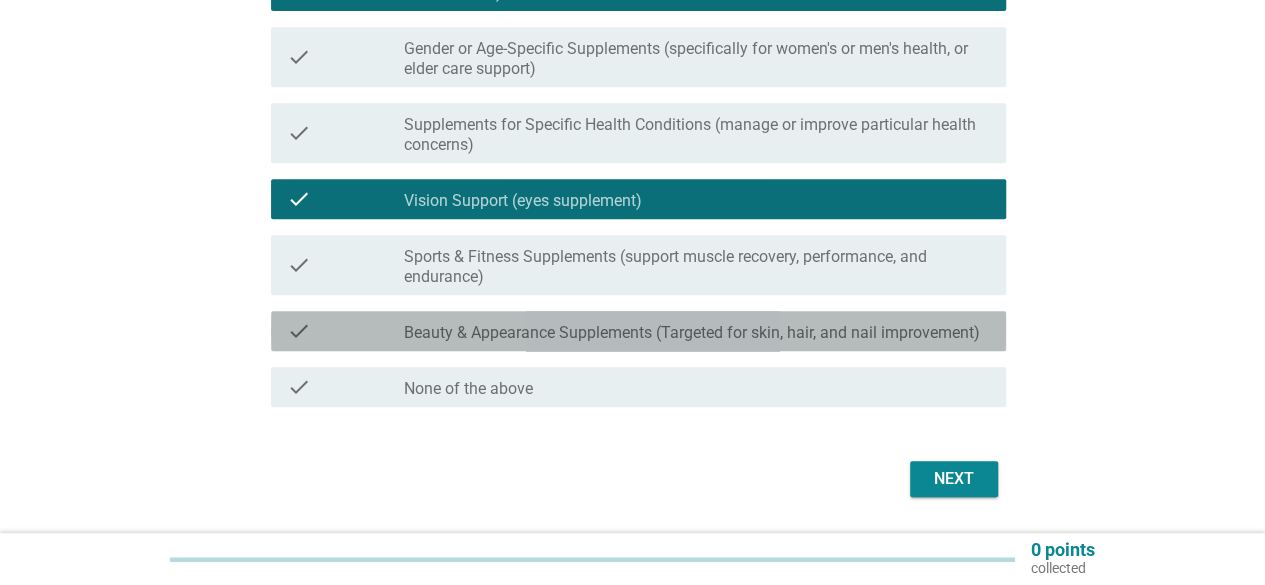 click on "Beauty & Appearance Supplements (Targeted for skin, hair, and nail improvement)" at bounding box center [692, 333] 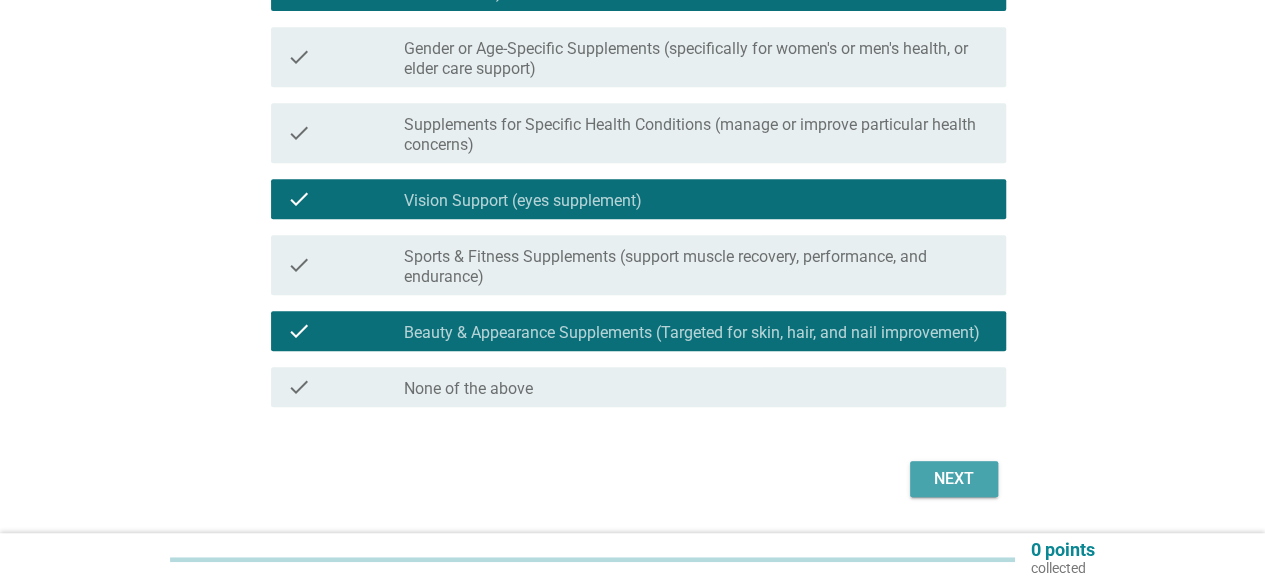 click on "Next" at bounding box center [954, 479] 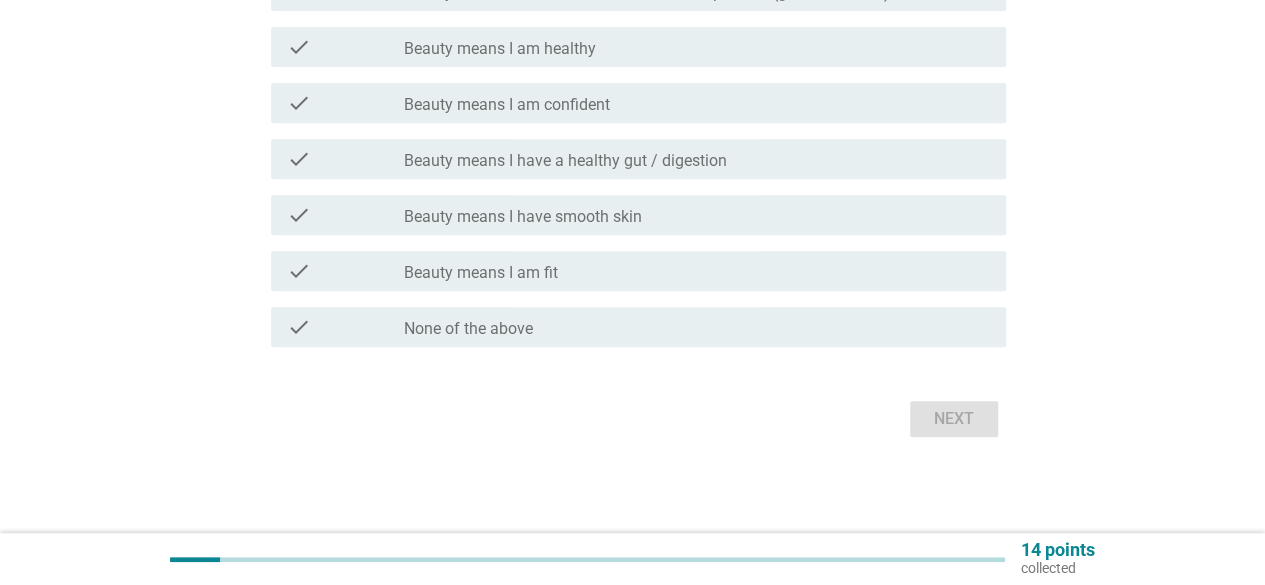 scroll, scrollTop: 0, scrollLeft: 0, axis: both 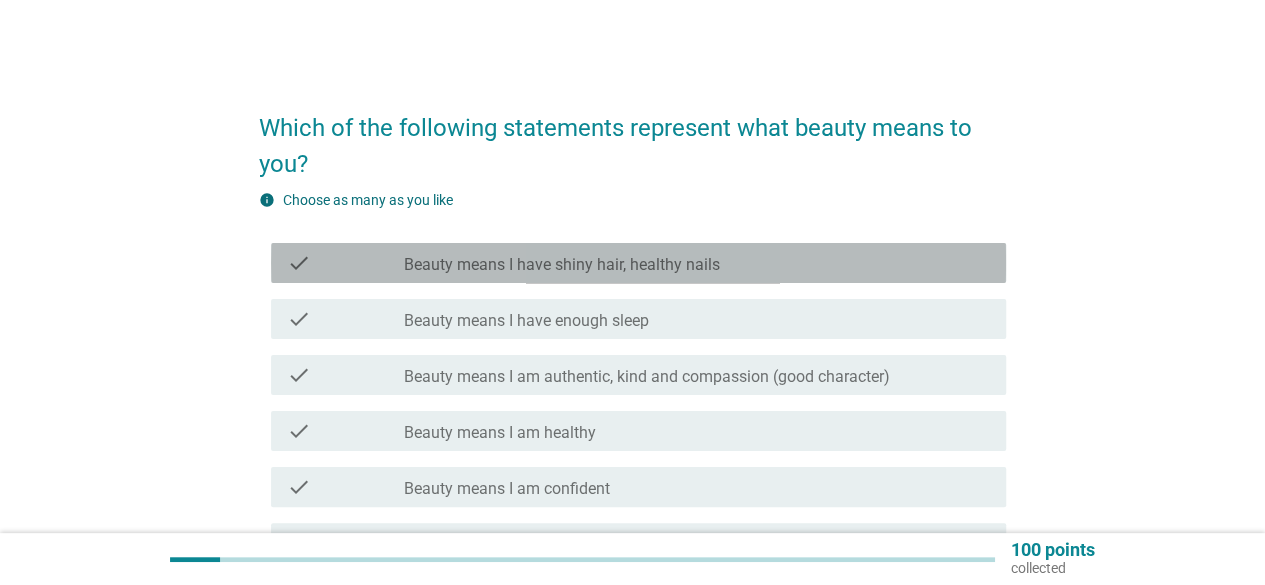 click on "check_box_outline_blank Beauty means I have shiny hair, healthy nails" at bounding box center (697, 263) 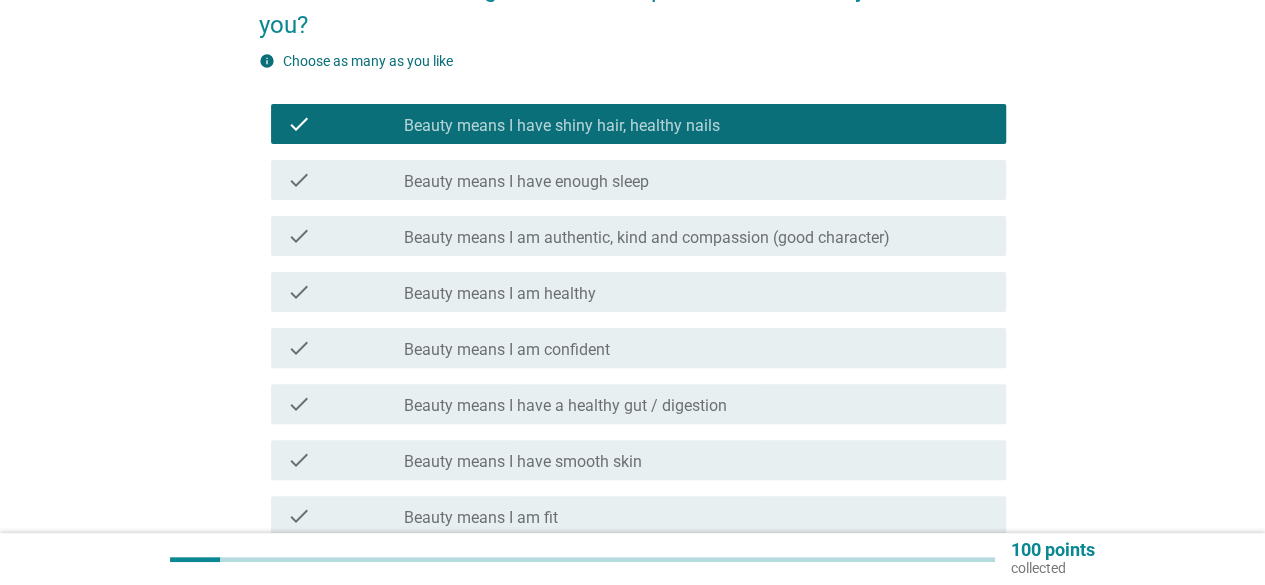 scroll, scrollTop: 145, scrollLeft: 0, axis: vertical 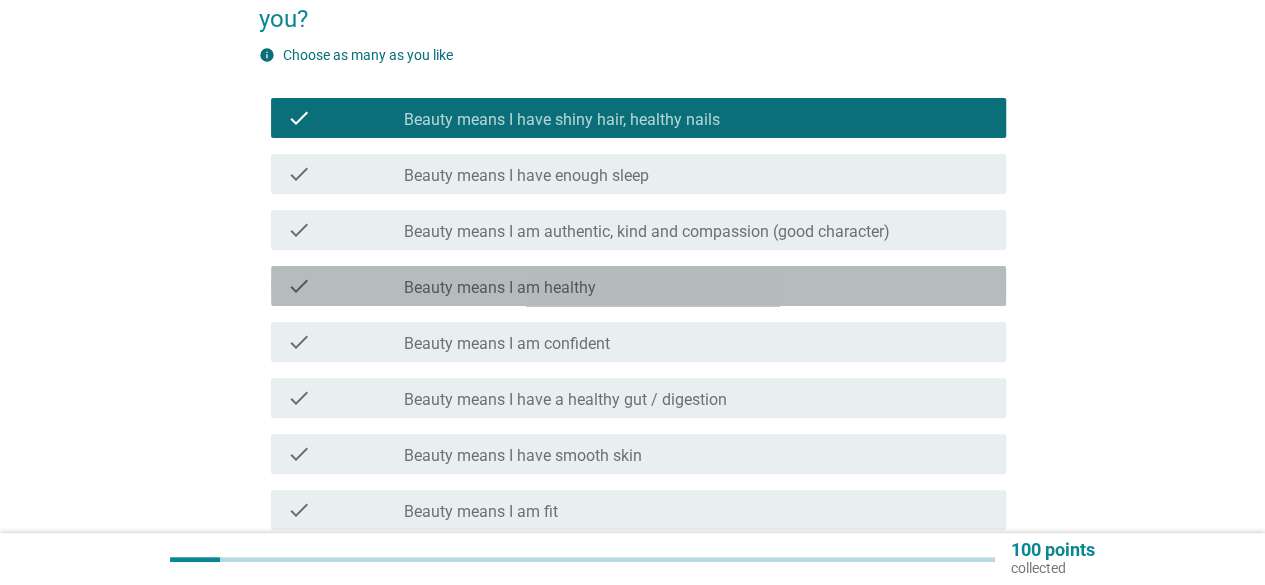 click on "check_box_outline_blank Beauty means I am healthy" at bounding box center (697, 286) 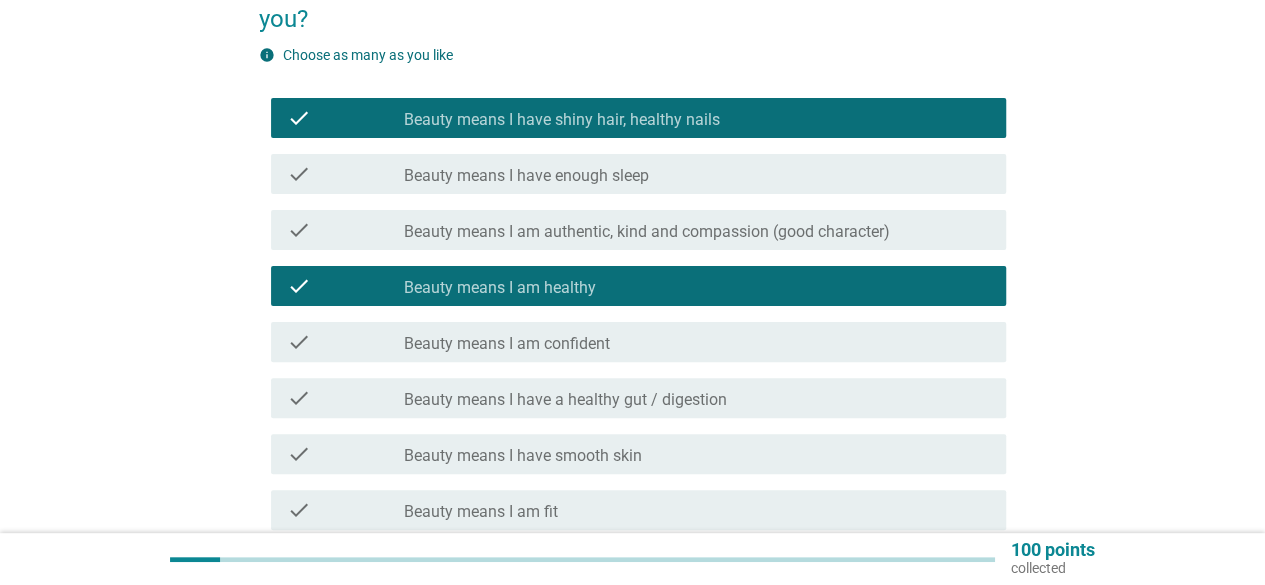 scroll, scrollTop: 195, scrollLeft: 0, axis: vertical 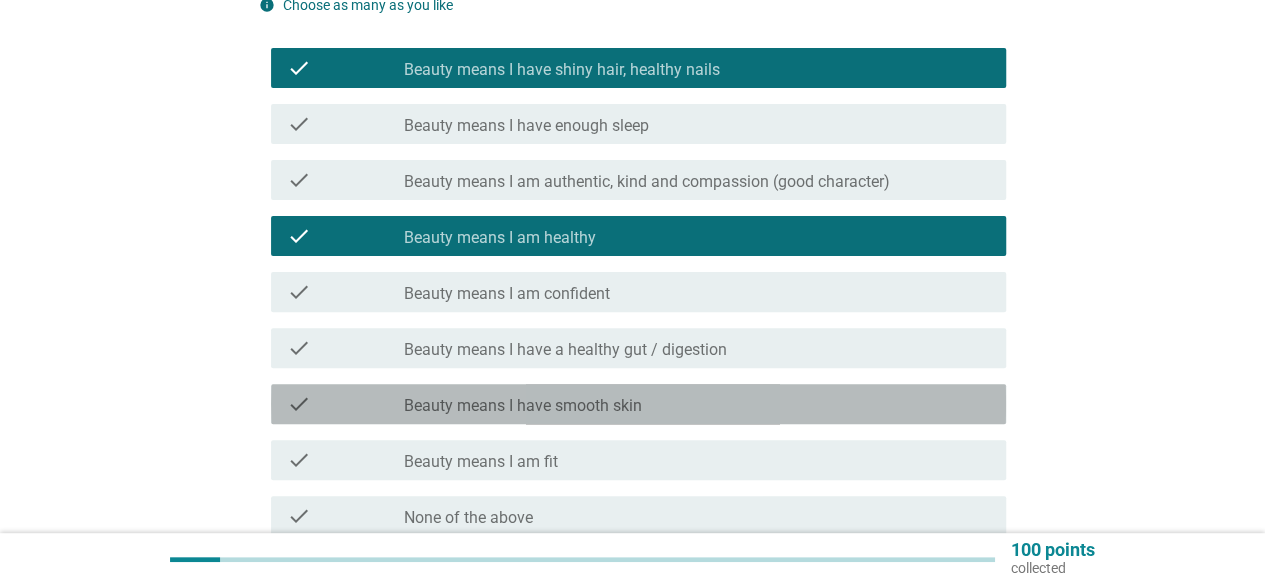 click on "check_box_outline_blank Beauty means I have smooth skin" at bounding box center (697, 404) 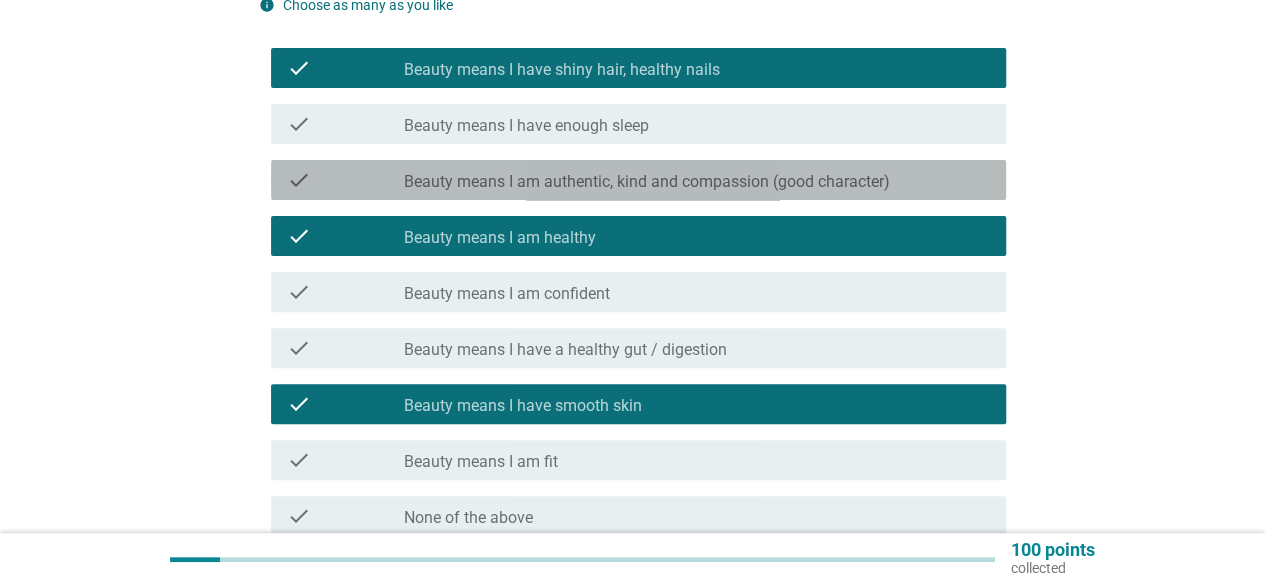 click on "Beauty means I am authentic, kind and compassion (good character)" at bounding box center (647, 182) 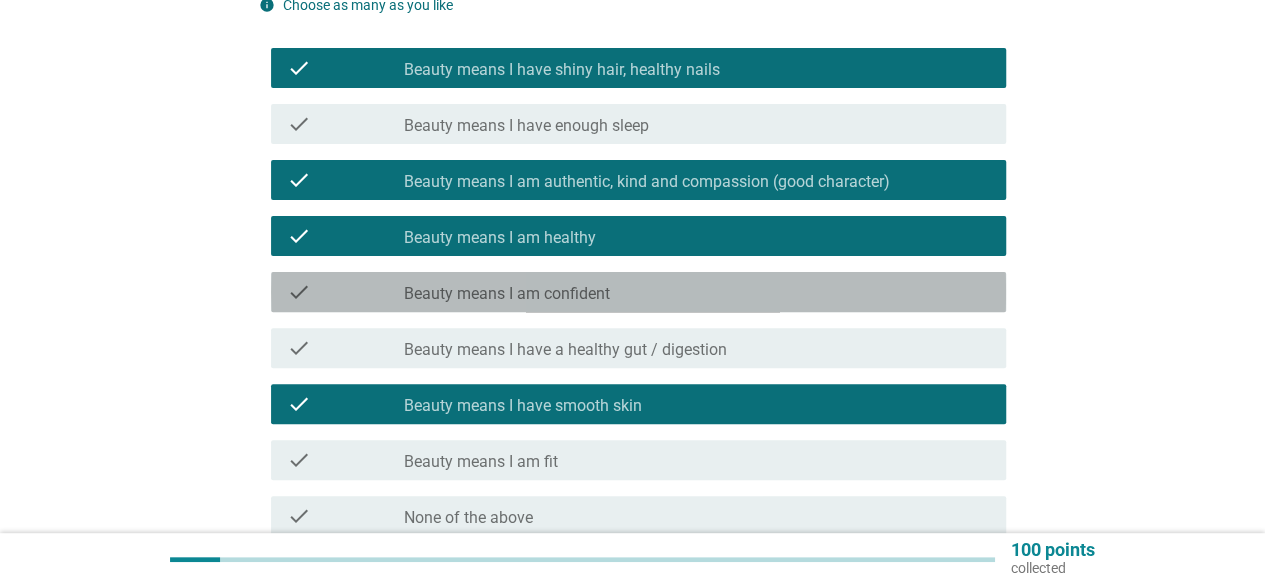 click on "check_box_outline_blank Beauty means I am confident" at bounding box center (697, 292) 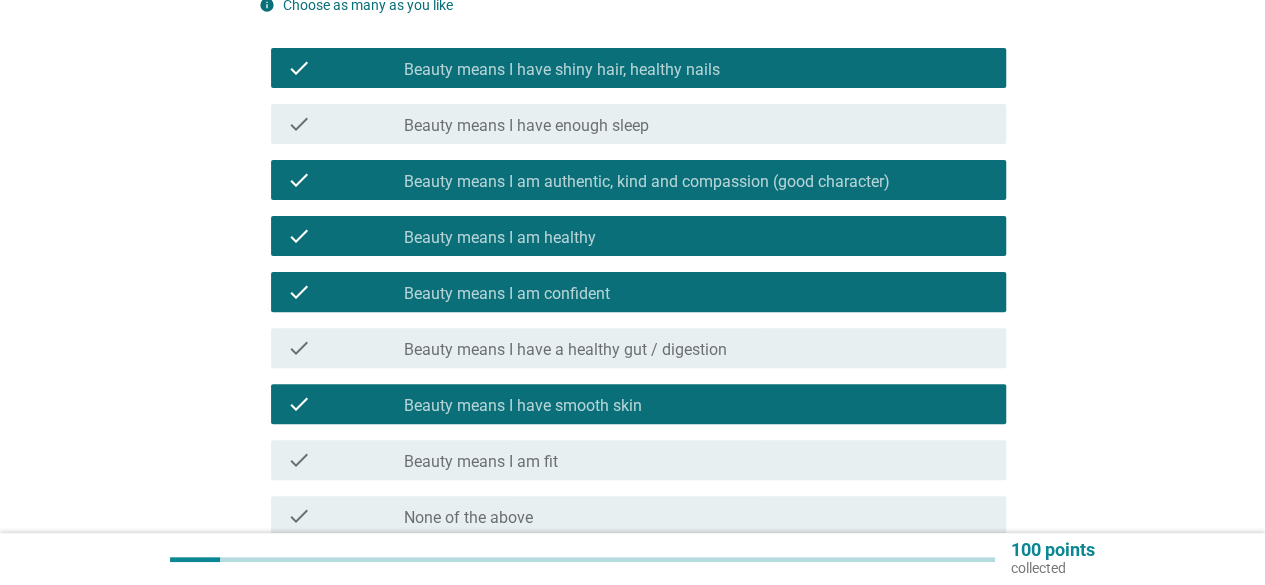 click on "check     check_box_outline_blank Beauty means I am fit" at bounding box center (632, 460) 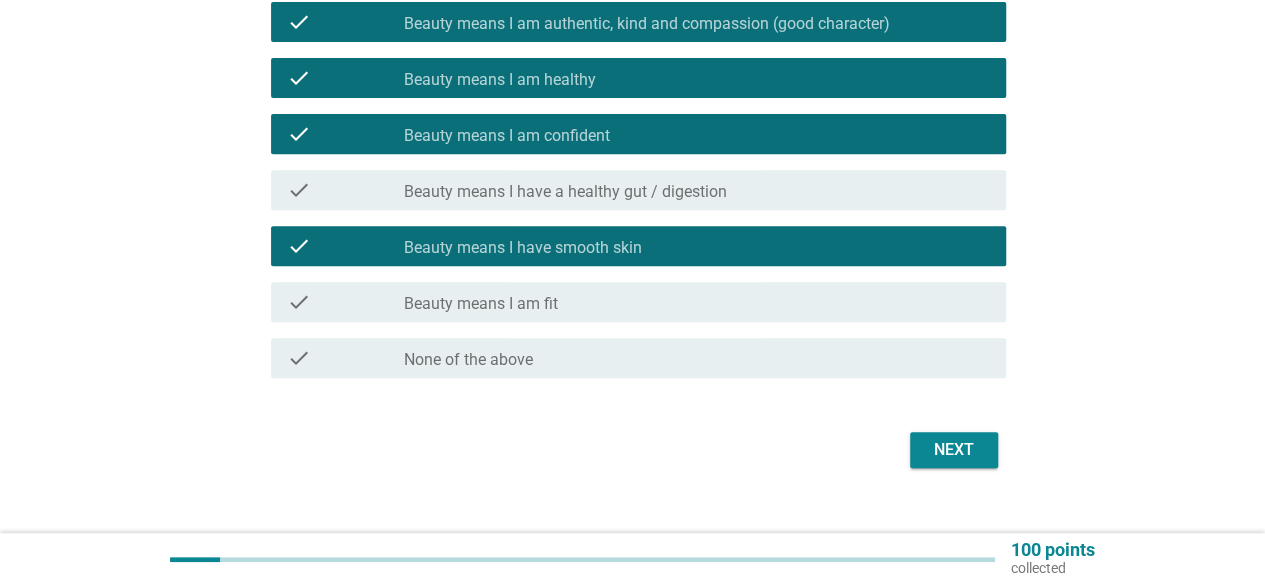 scroll, scrollTop: 355, scrollLeft: 0, axis: vertical 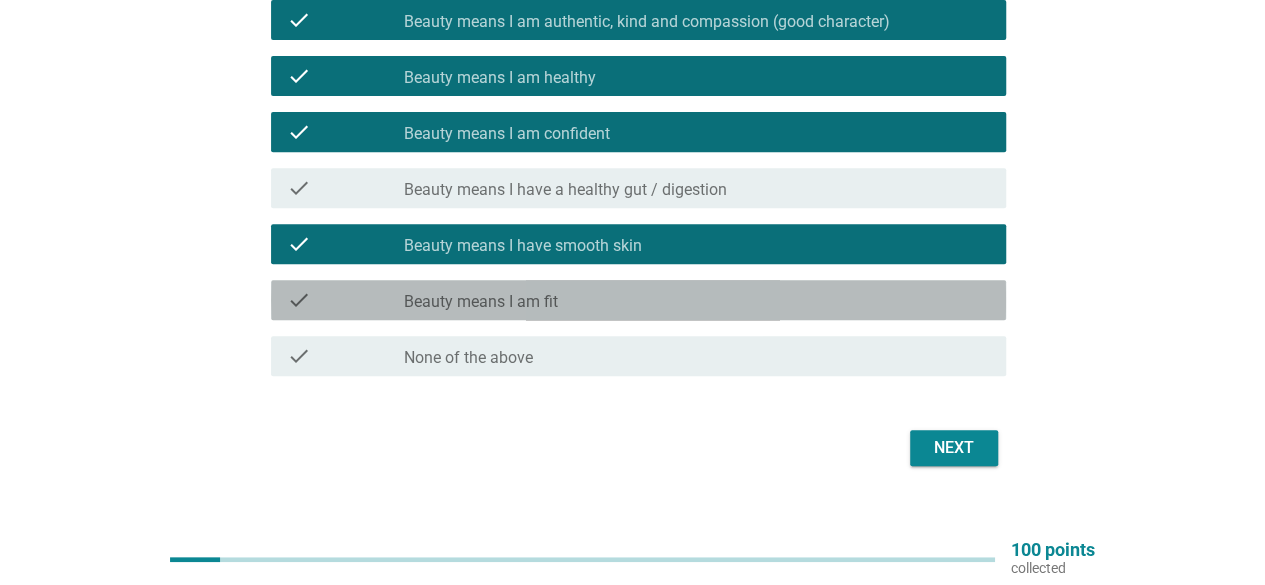 click on "check     check_box_outline_blank Beauty means I am fit" at bounding box center (638, 300) 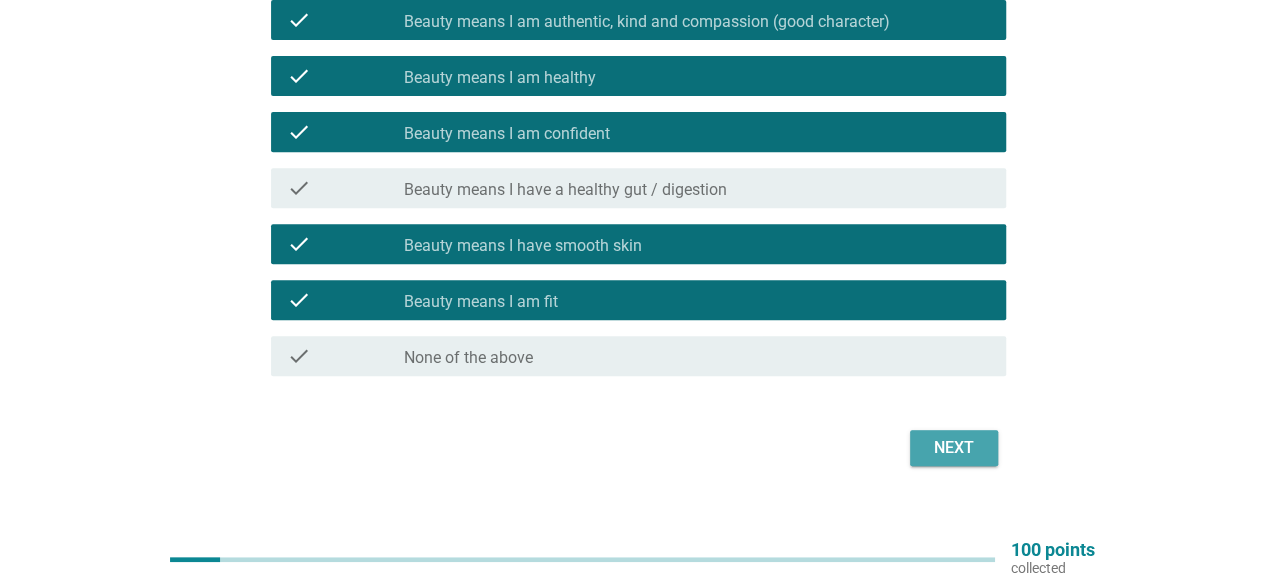 click on "Next" at bounding box center [954, 448] 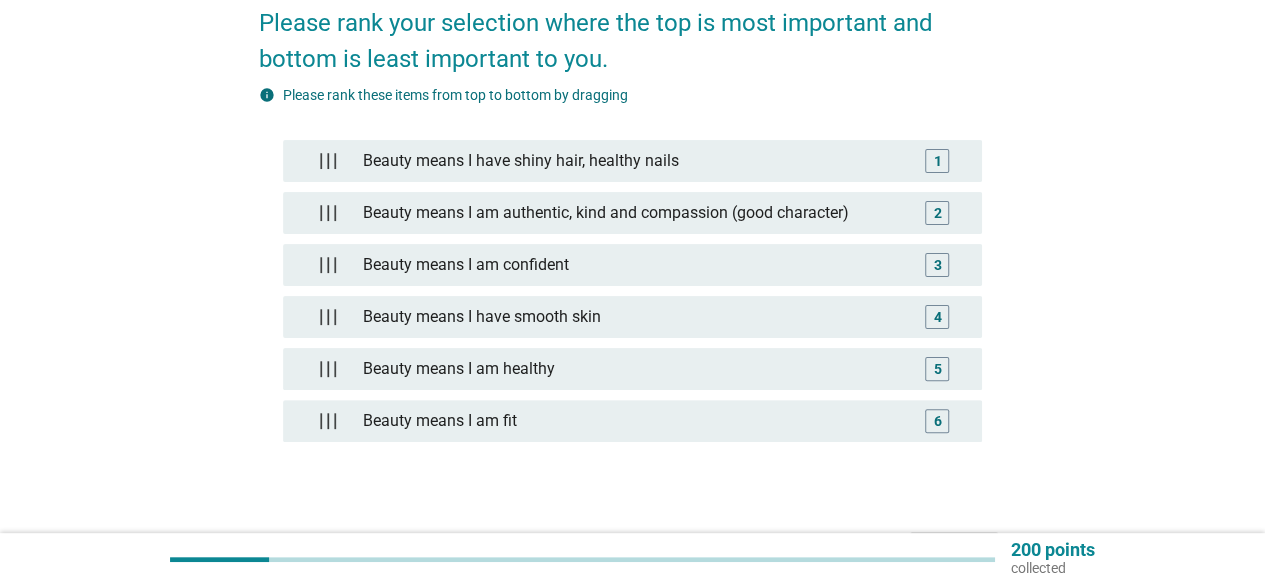 scroll, scrollTop: 104, scrollLeft: 0, axis: vertical 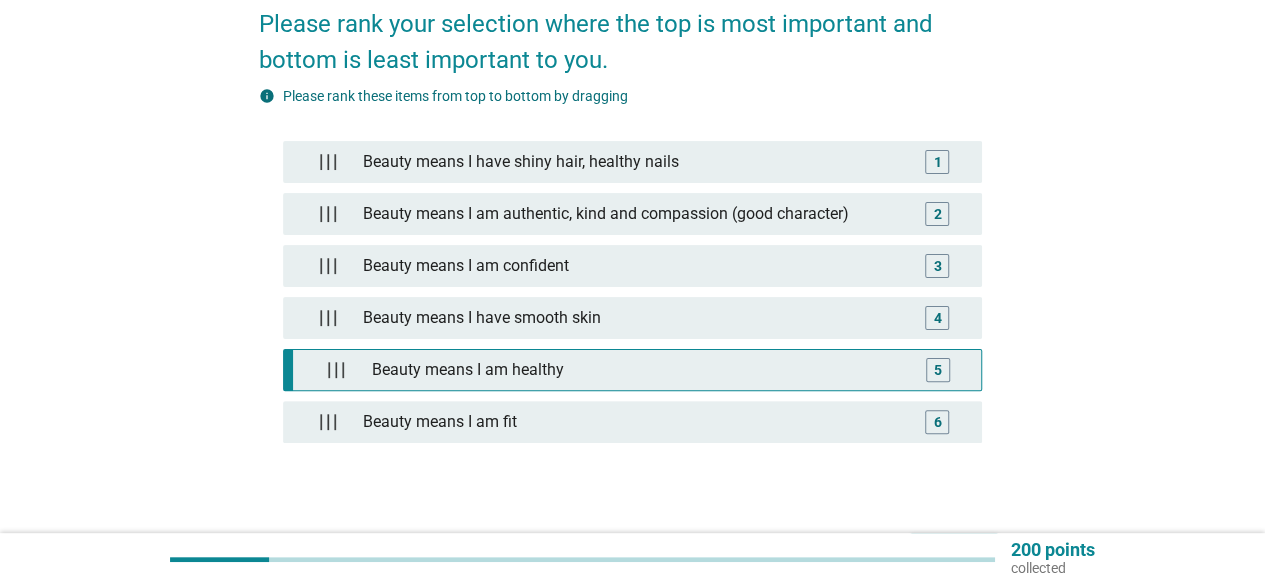 type 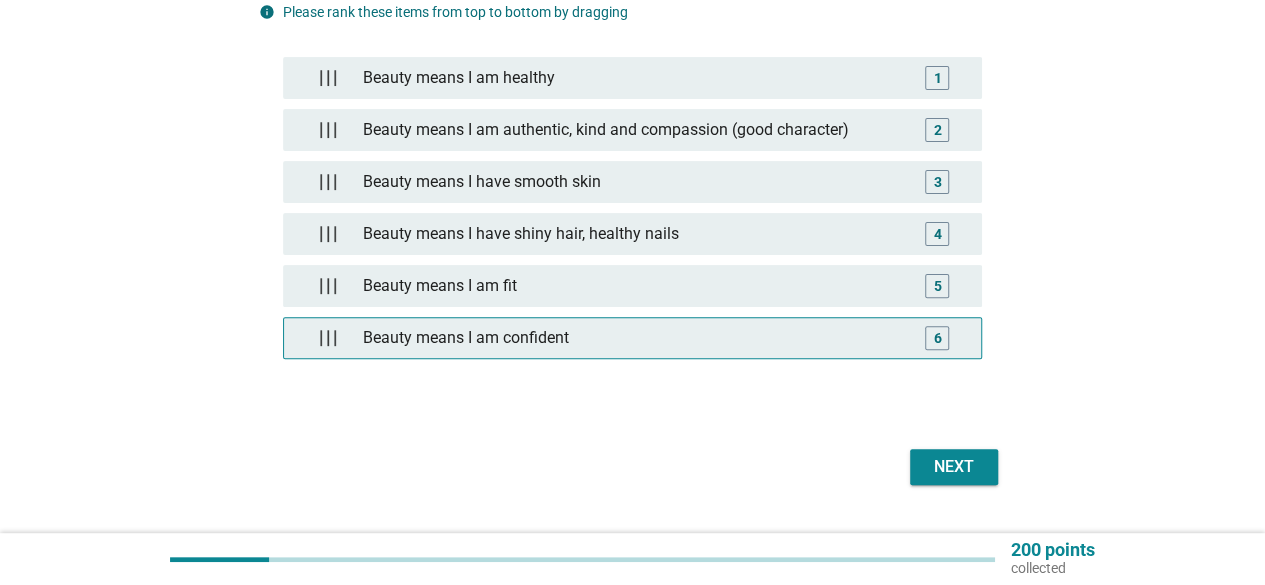 scroll, scrollTop: 190, scrollLeft: 0, axis: vertical 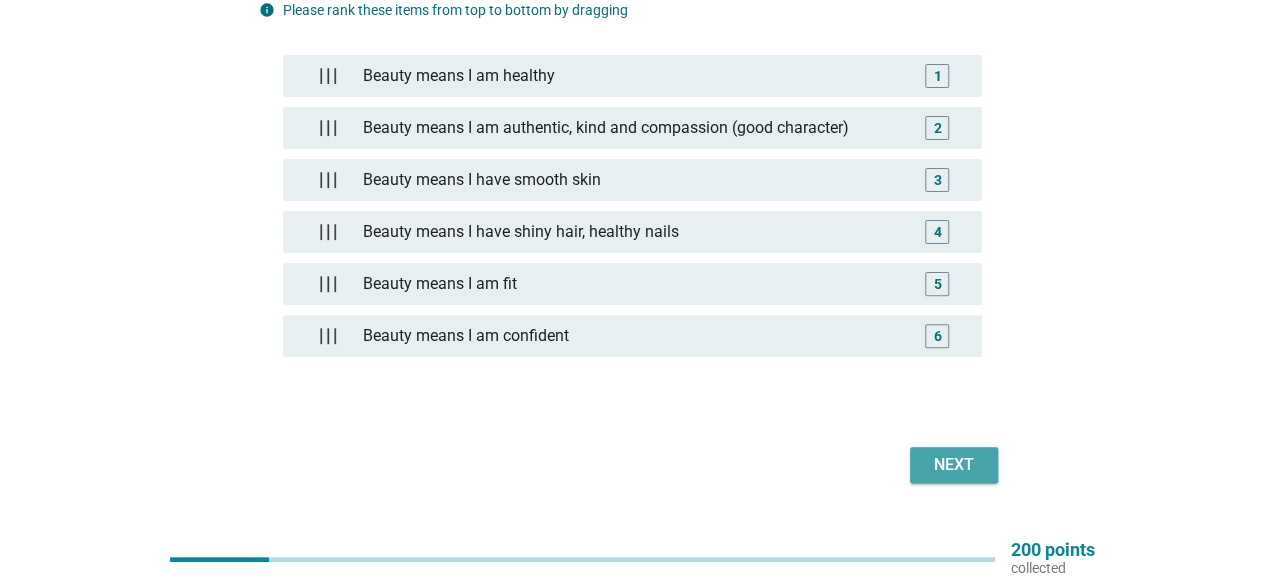 click on "Next" at bounding box center (954, 465) 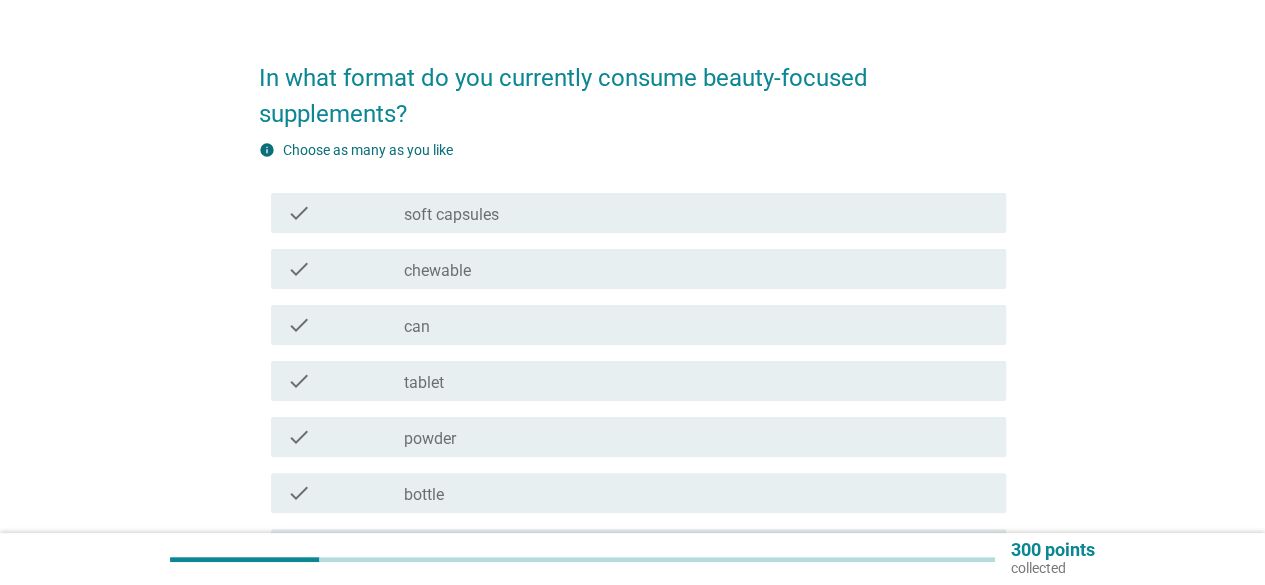 scroll, scrollTop: 51, scrollLeft: 0, axis: vertical 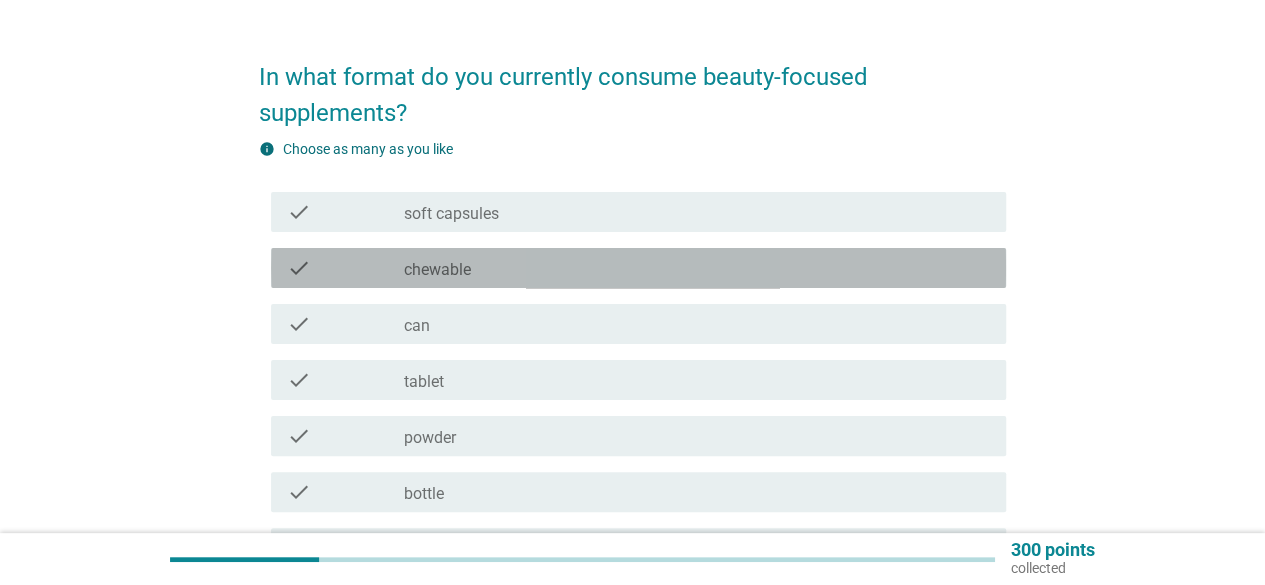 click on "check_box_outline_blank chewable" at bounding box center [697, 268] 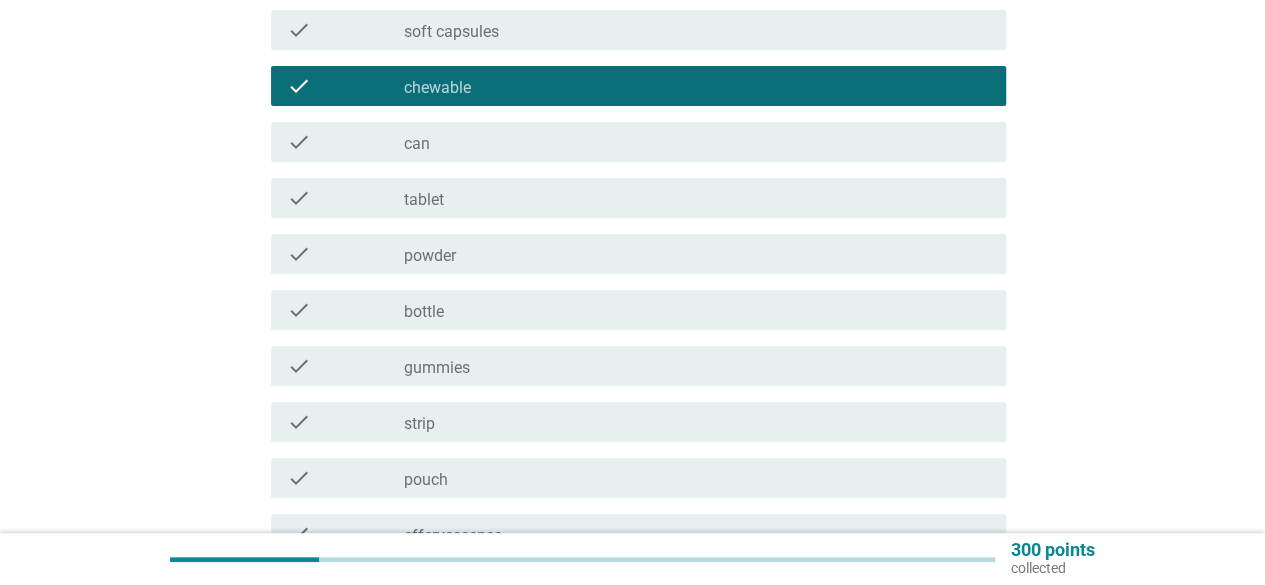 scroll, scrollTop: 236, scrollLeft: 0, axis: vertical 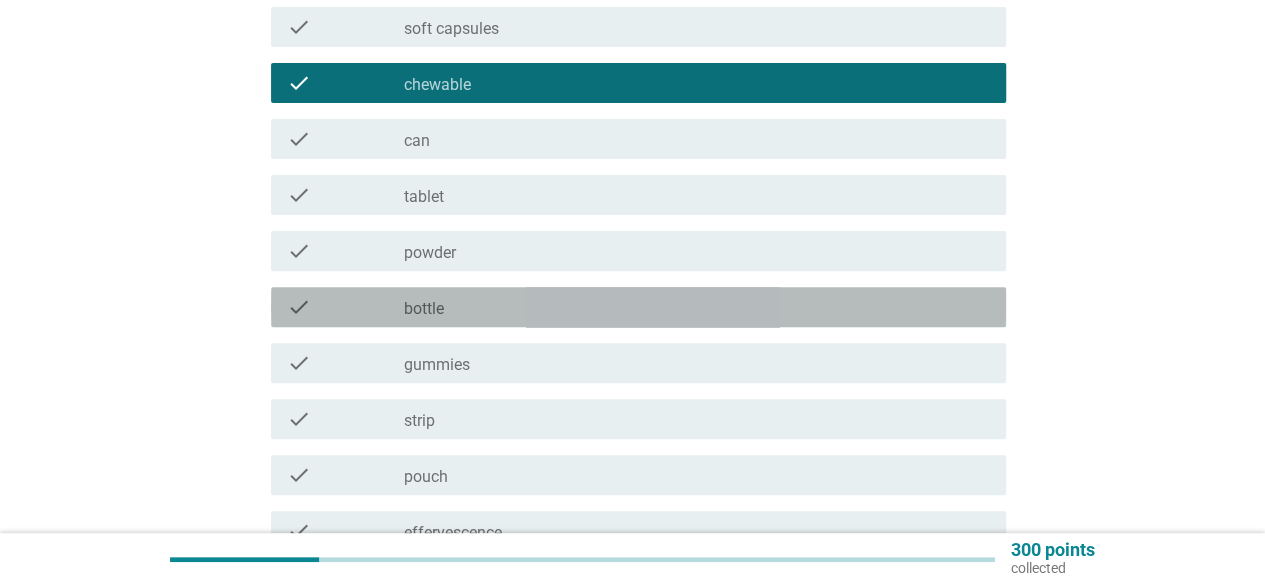 click on "check_box_outline_blank bottle" at bounding box center (697, 307) 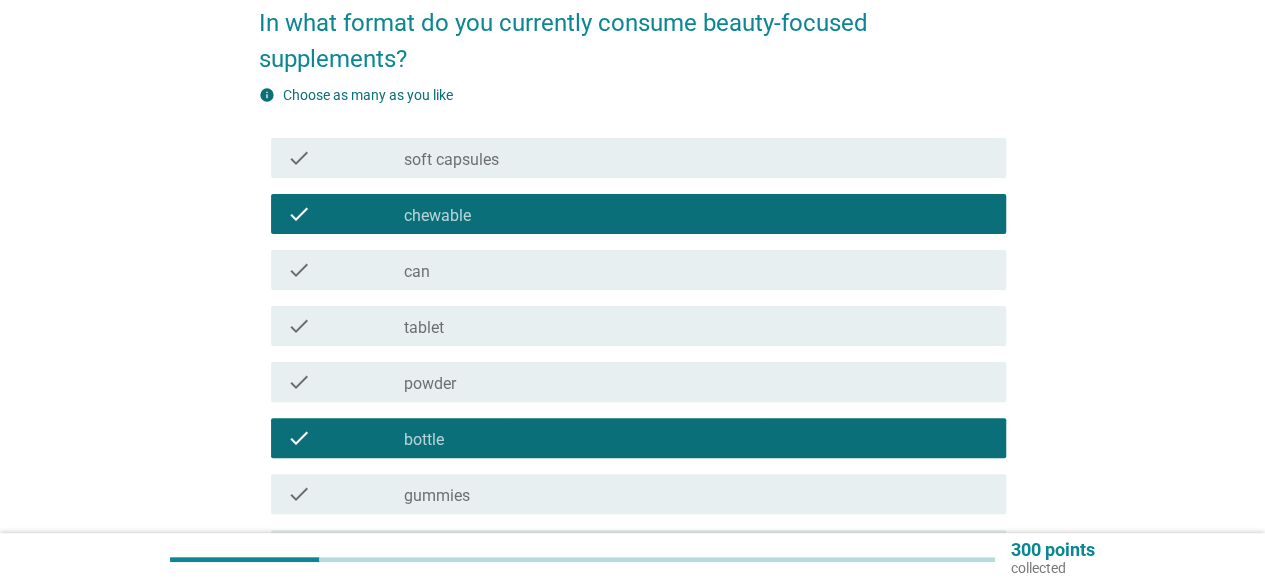 scroll, scrollTop: 99, scrollLeft: 0, axis: vertical 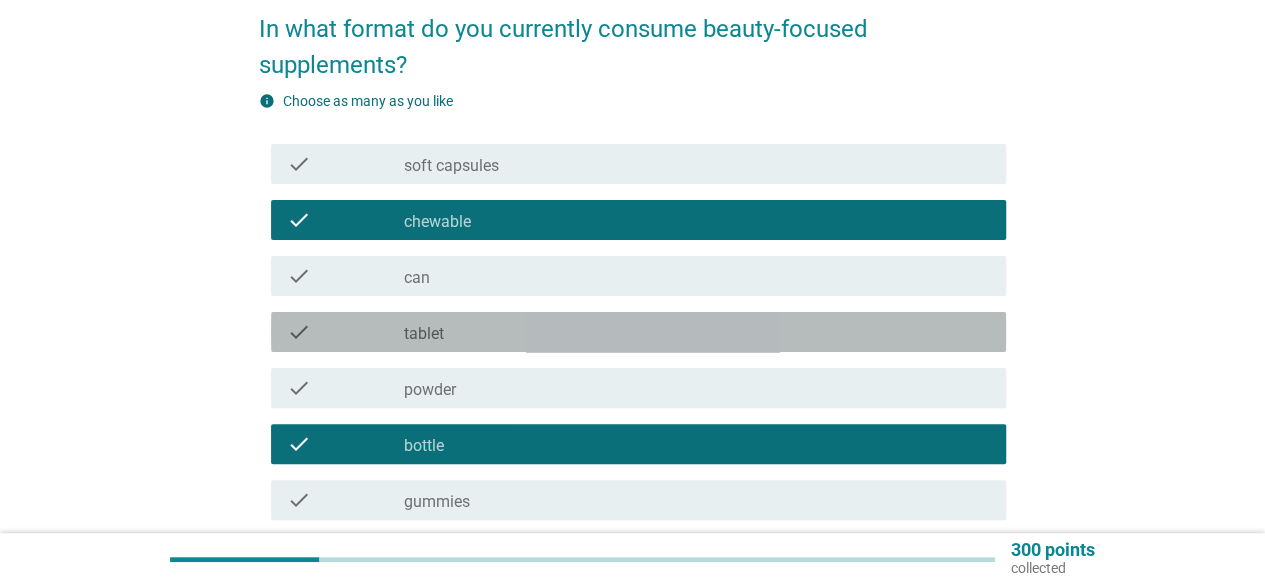 click on "check_box_outline_blank tablet" at bounding box center [697, 332] 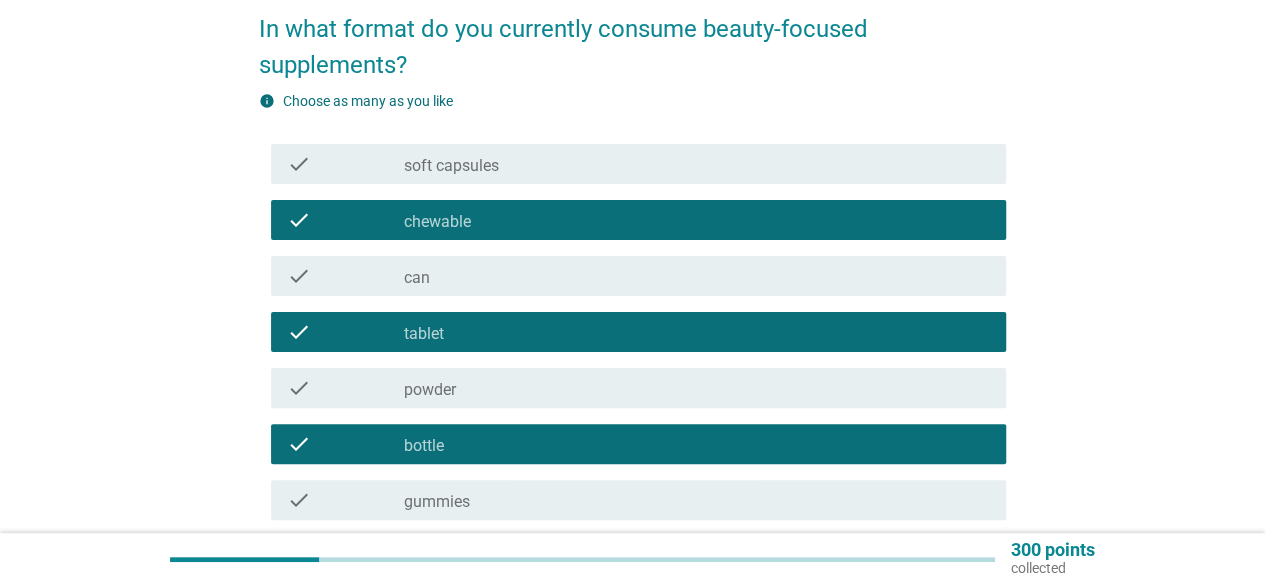 scroll, scrollTop: 496, scrollLeft: 0, axis: vertical 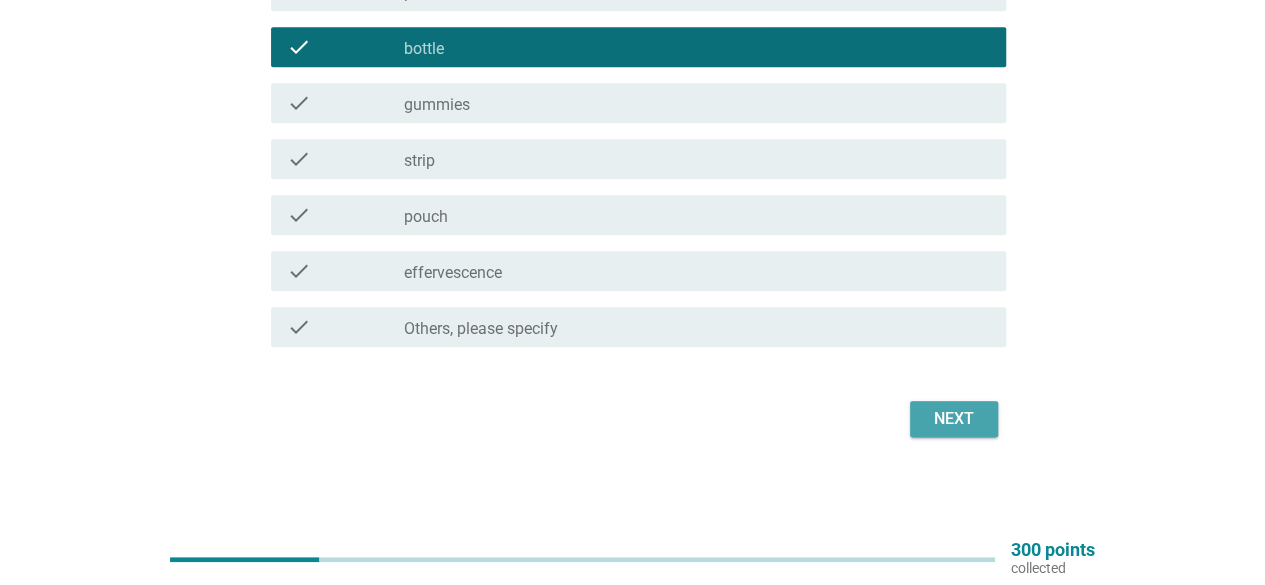 click on "Next" at bounding box center (954, 419) 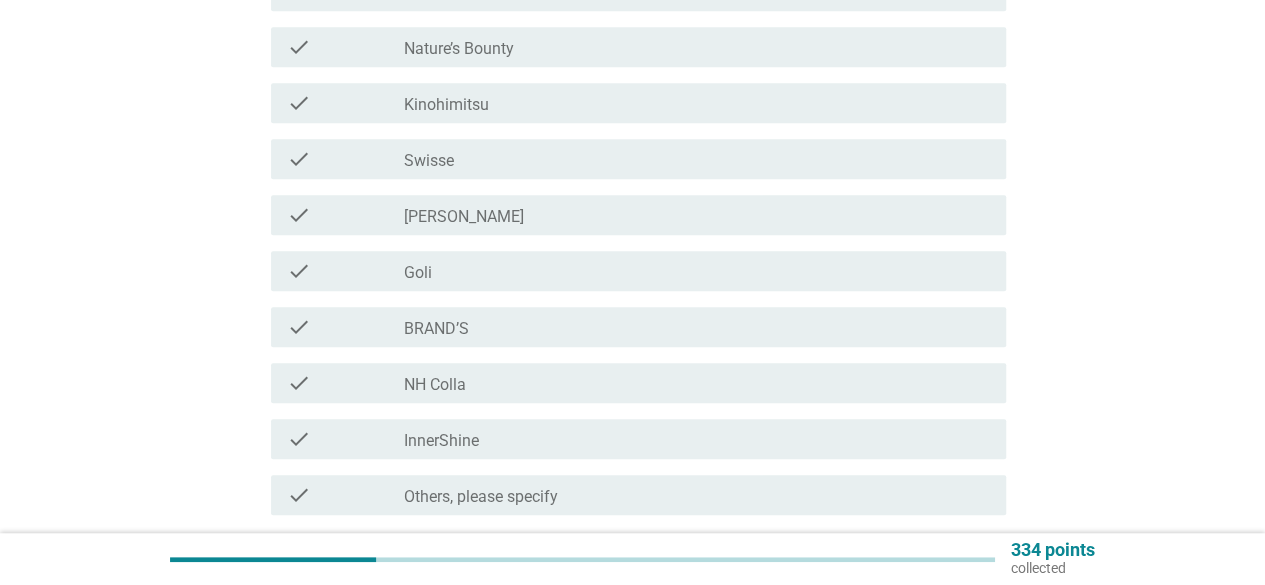 scroll, scrollTop: 0, scrollLeft: 0, axis: both 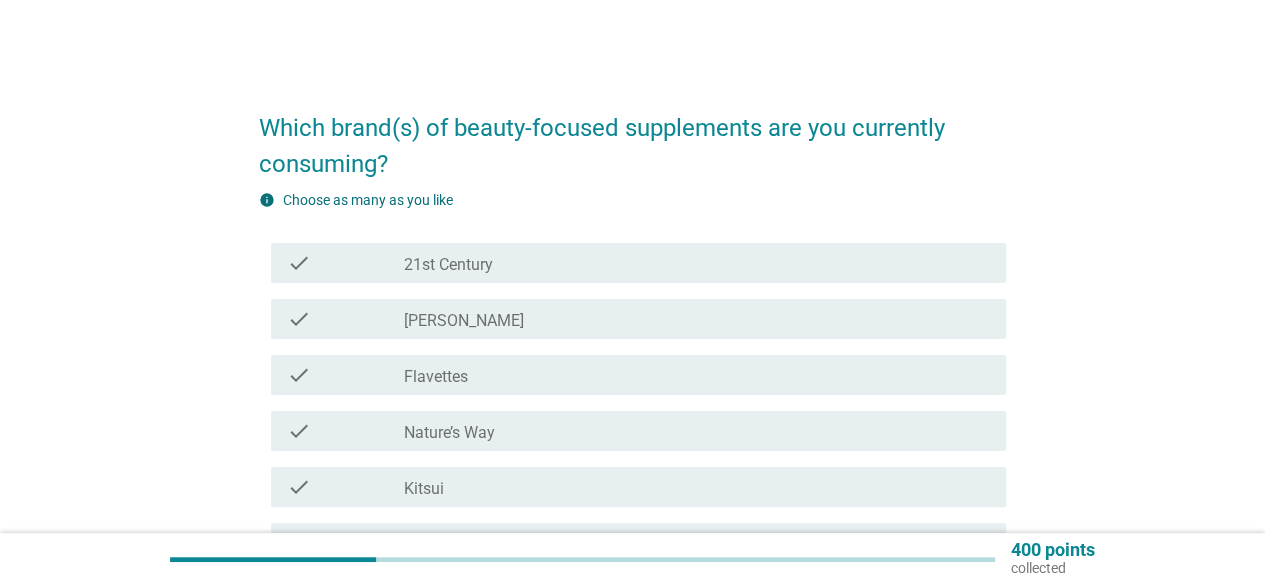 click on "check_box_outline_blank 21st Century" at bounding box center (697, 263) 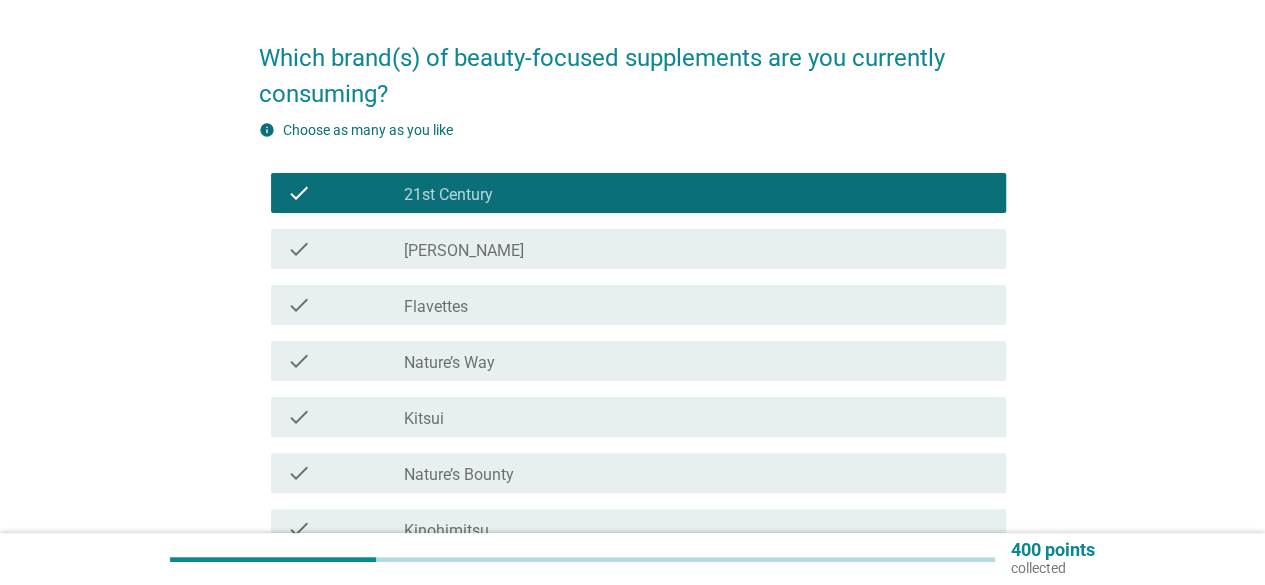 scroll, scrollTop: 74, scrollLeft: 0, axis: vertical 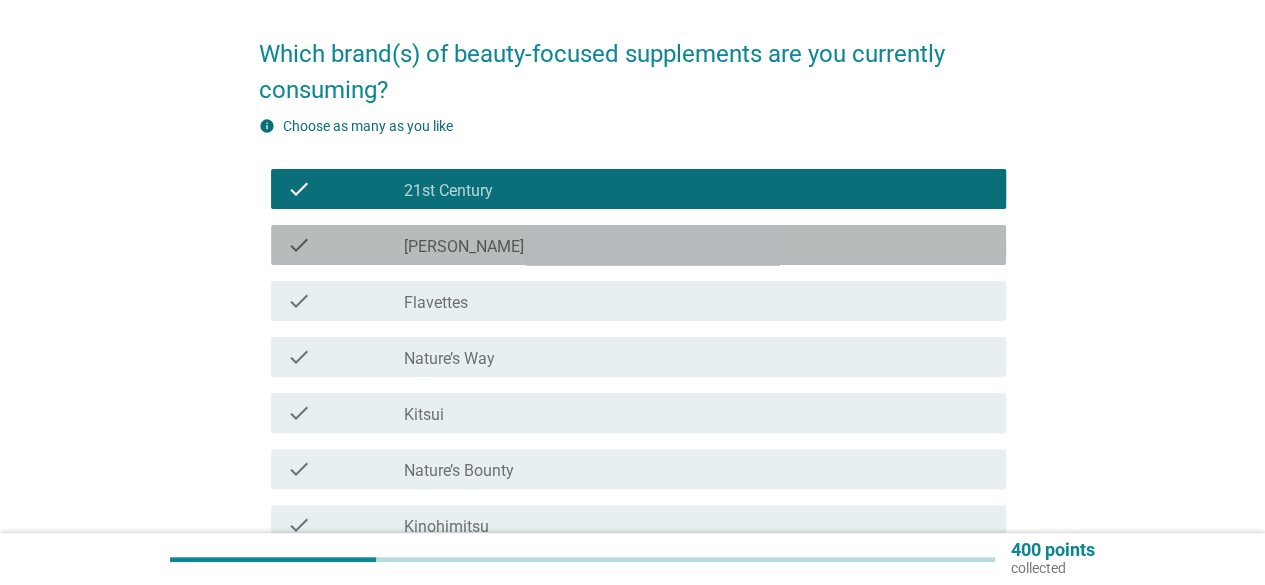 click on "check_box_outline_blank Blackmores" at bounding box center (697, 245) 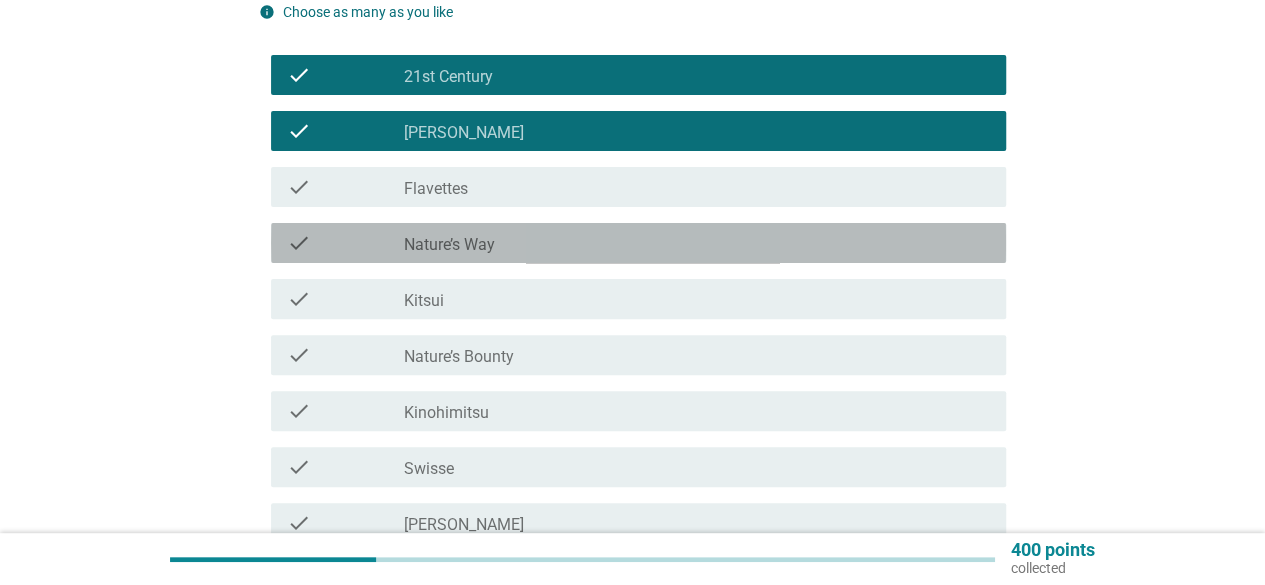 click on "check_box_outline_blank Nature’s Way" at bounding box center (697, 243) 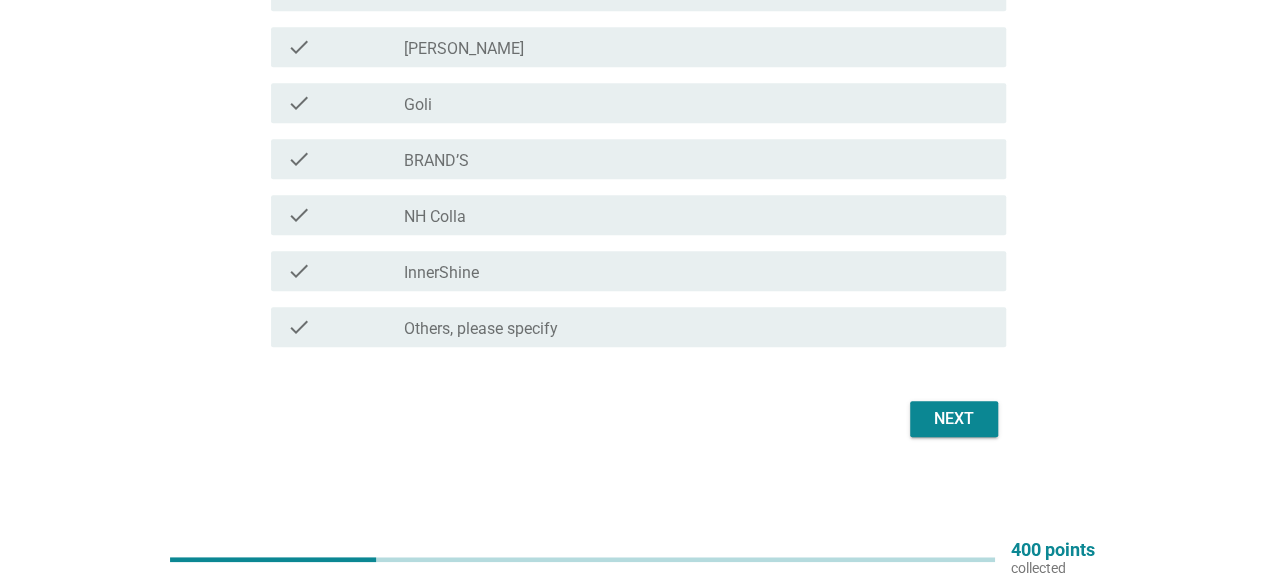 scroll, scrollTop: 663, scrollLeft: 0, axis: vertical 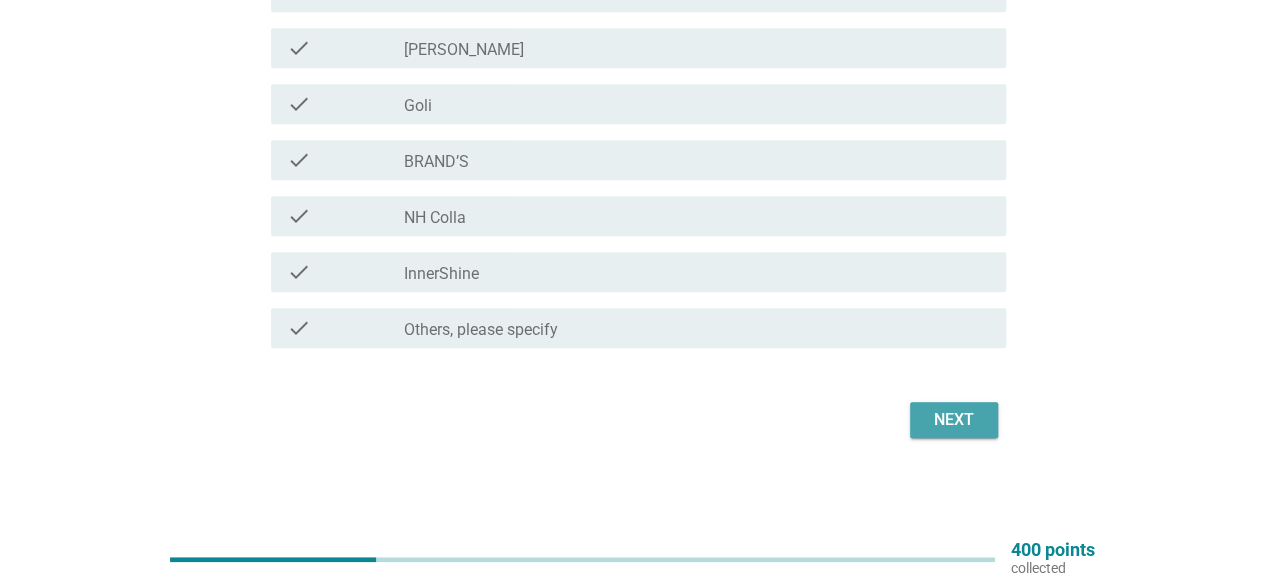 click on "Next" at bounding box center [954, 420] 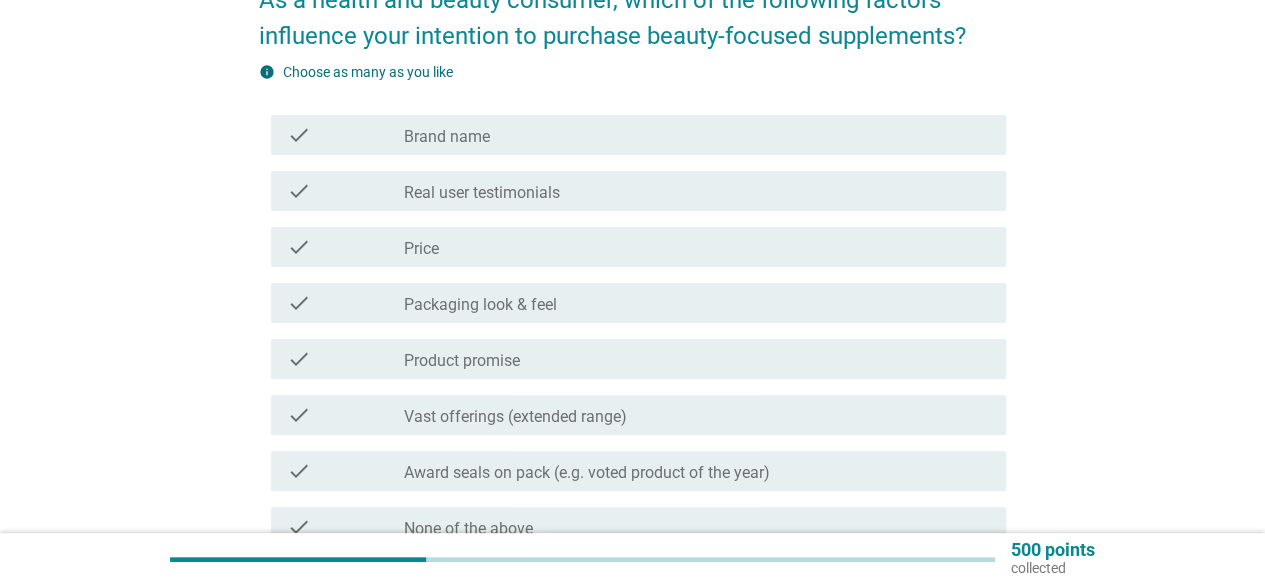 scroll, scrollTop: 129, scrollLeft: 0, axis: vertical 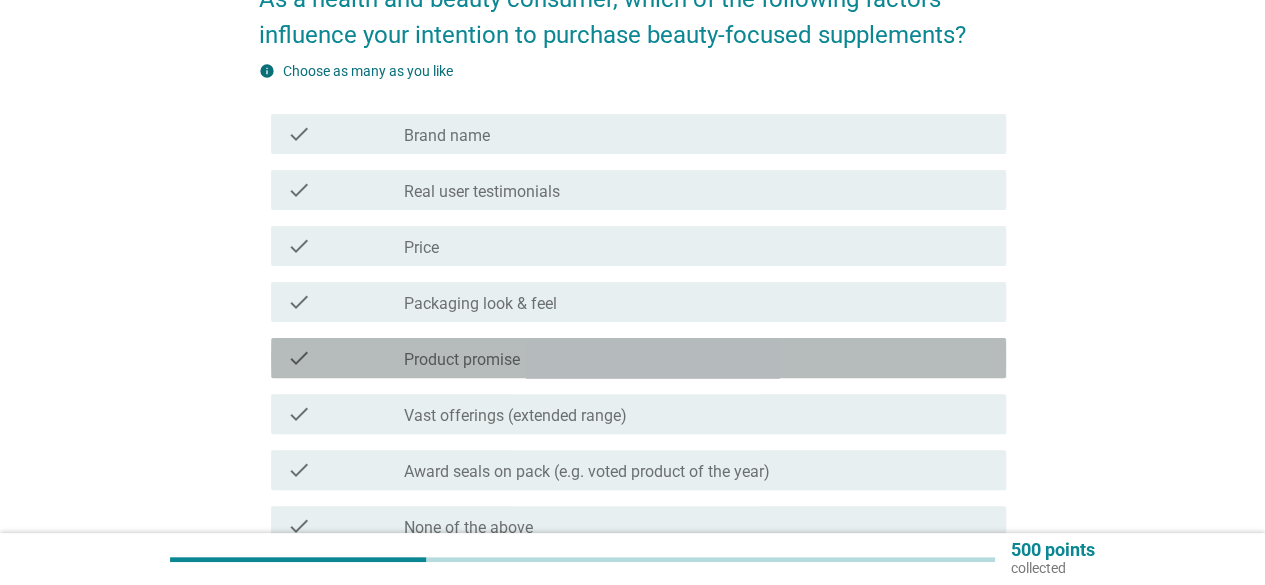click on "Product promise" at bounding box center (462, 360) 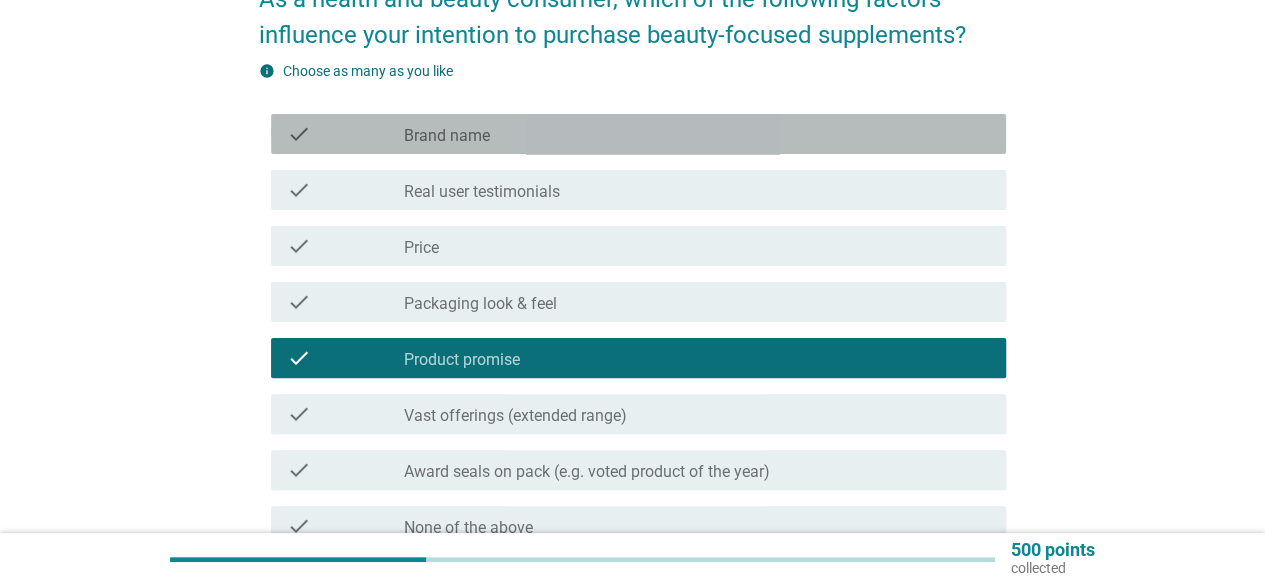 click on "check     check_box_outline_blank Brand name" at bounding box center (638, 134) 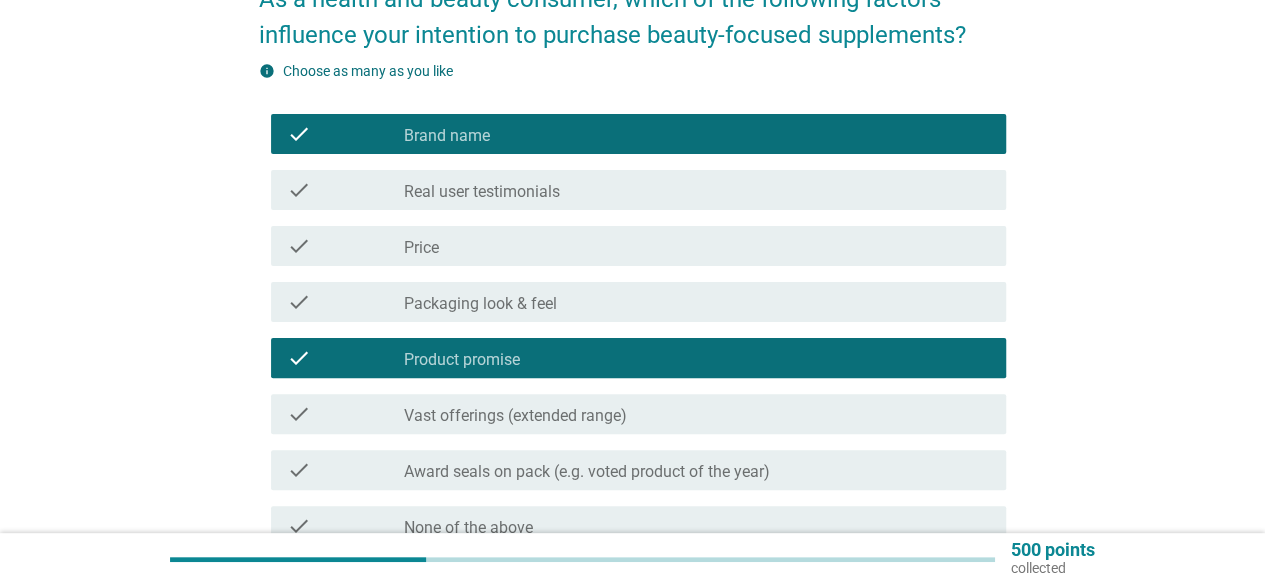 click on "Real user testimonials" at bounding box center (482, 192) 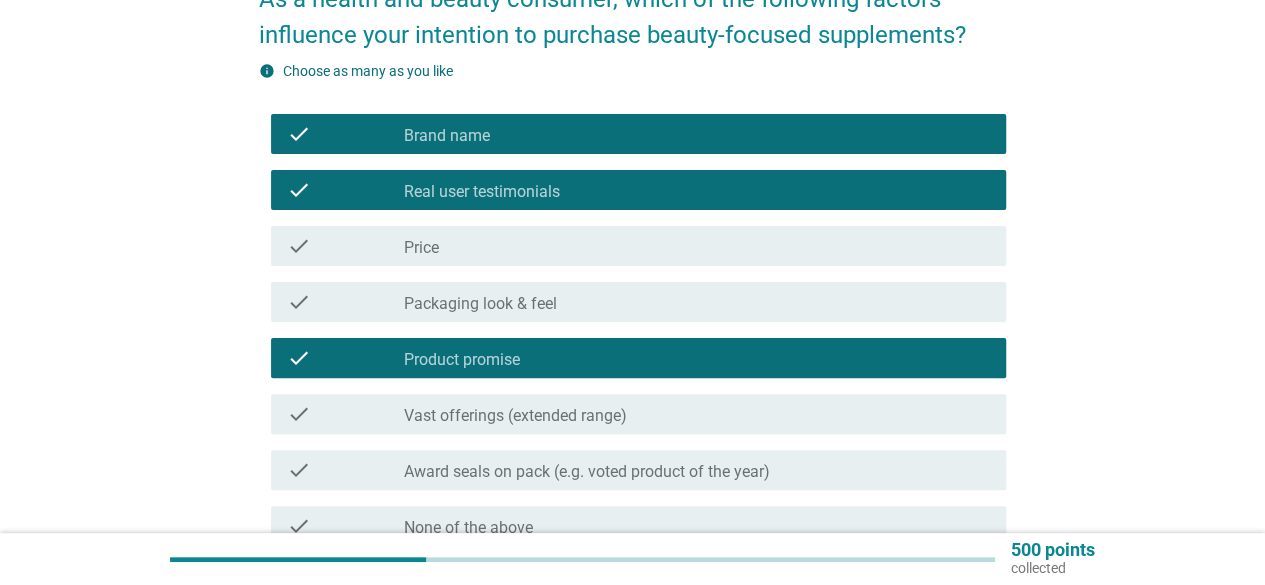 click on "check_box_outline_blank Price" at bounding box center [697, 246] 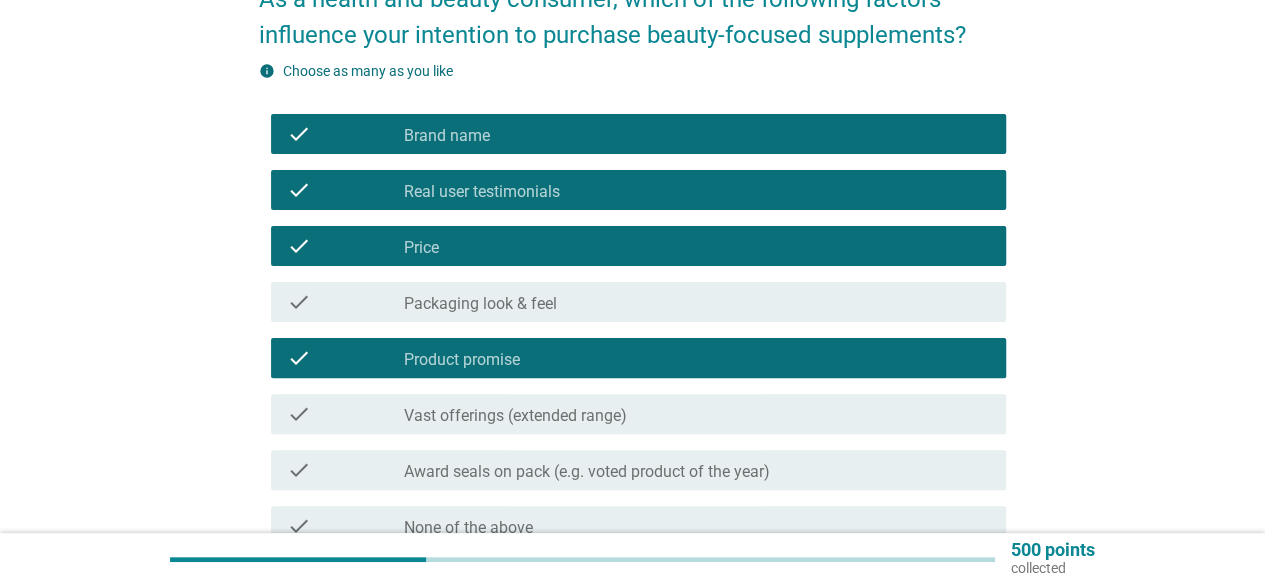 scroll, scrollTop: 328, scrollLeft: 0, axis: vertical 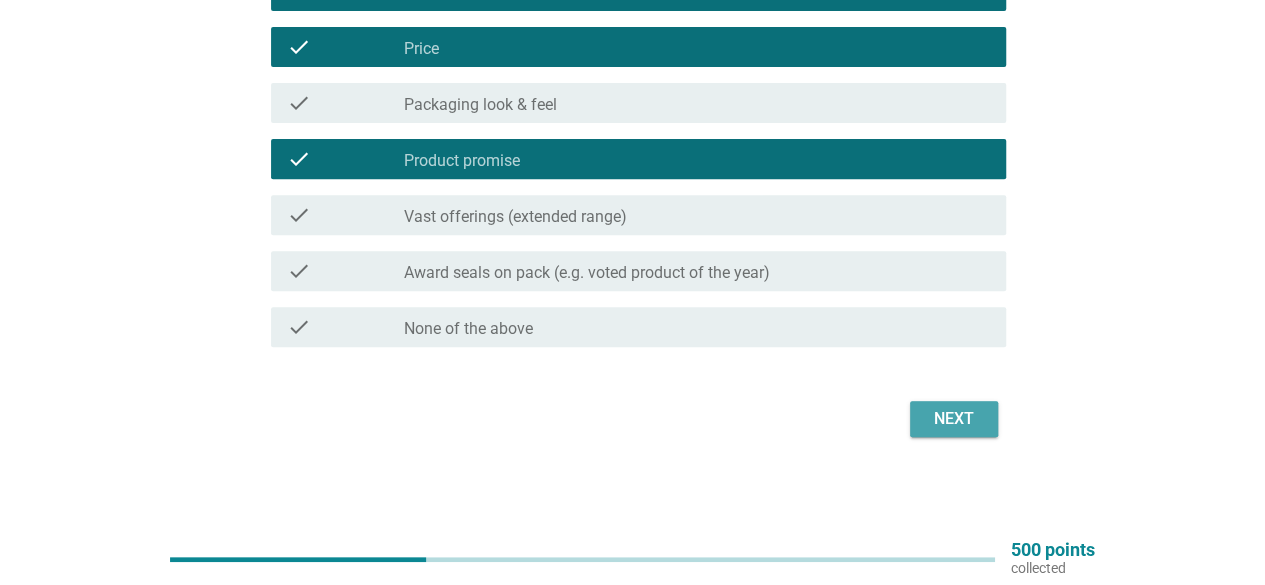 click on "Next" at bounding box center [954, 419] 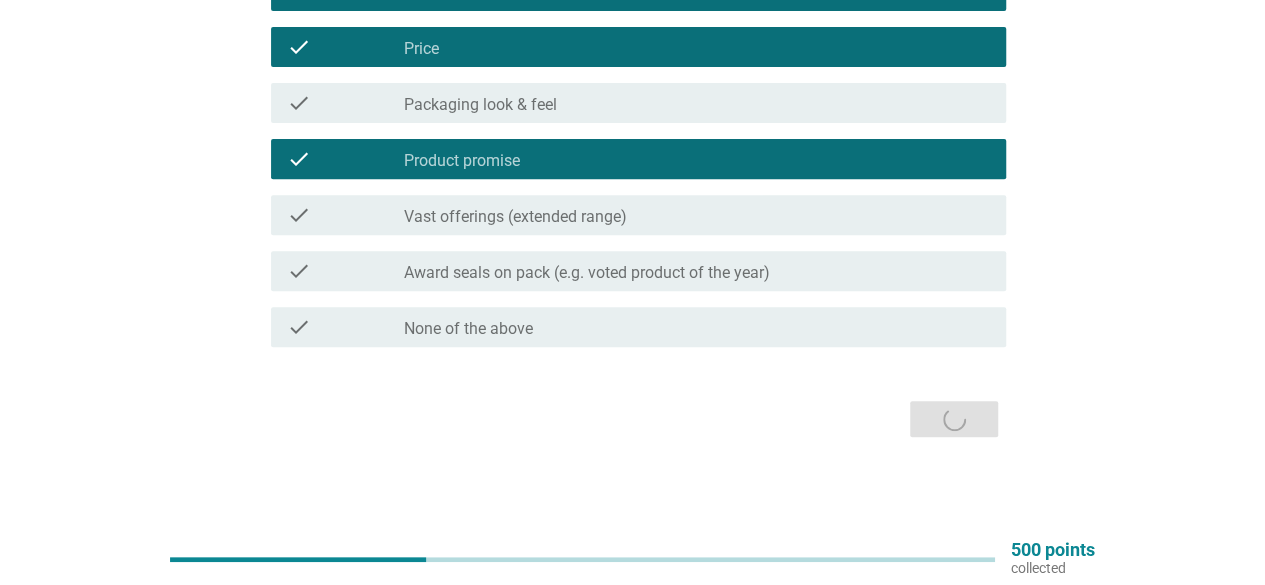 scroll, scrollTop: 0, scrollLeft: 0, axis: both 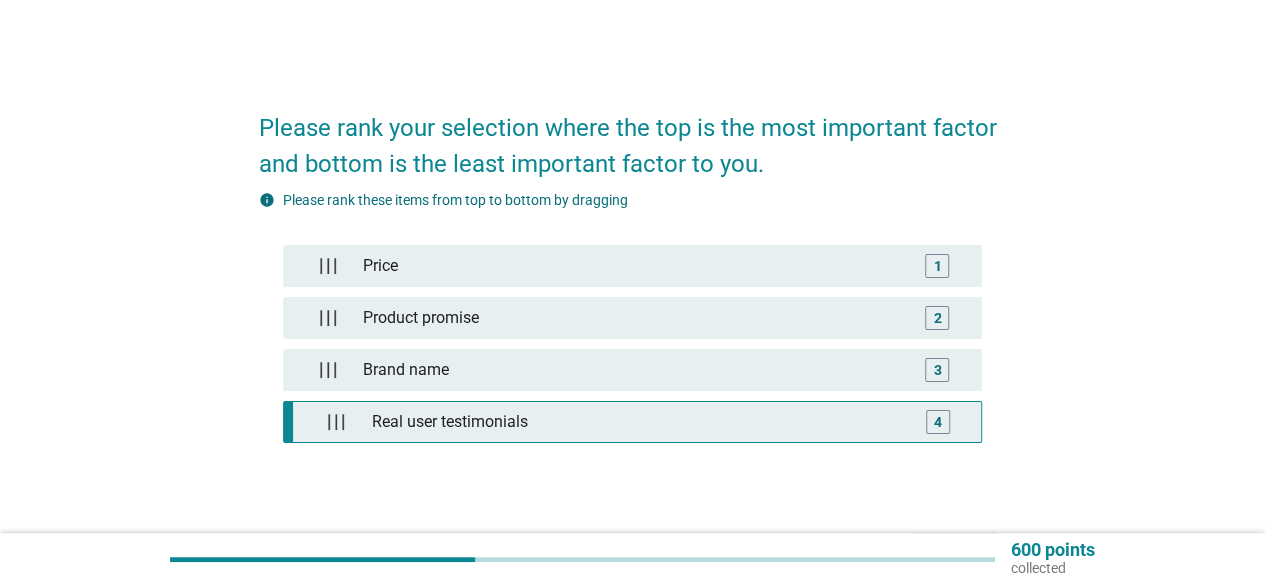 type 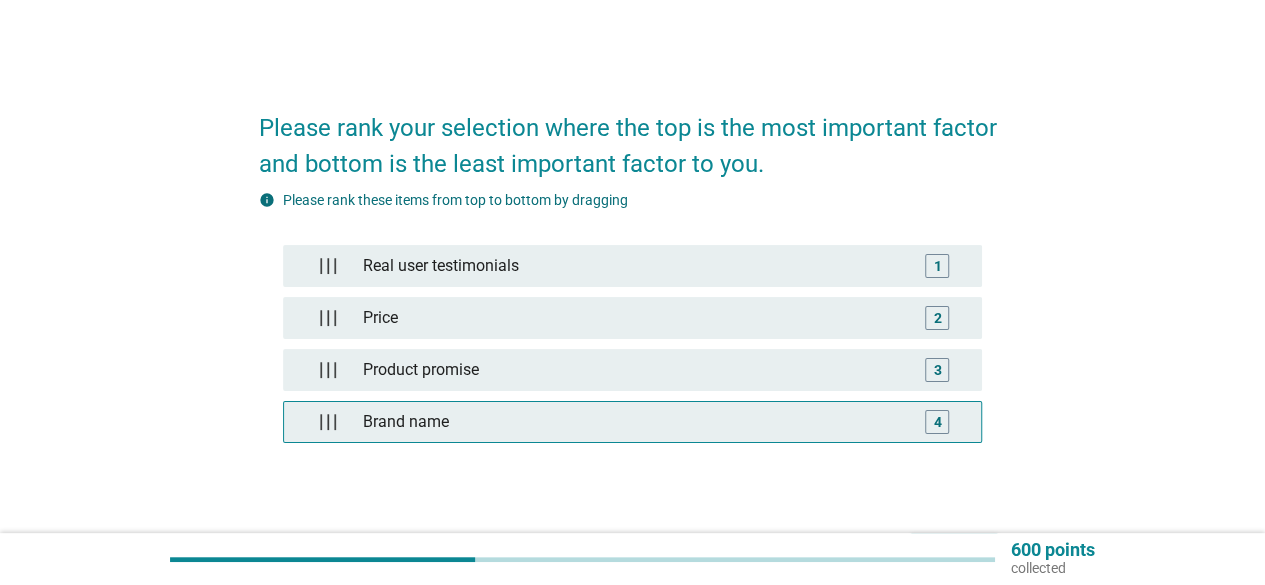 scroll, scrollTop: 129, scrollLeft: 0, axis: vertical 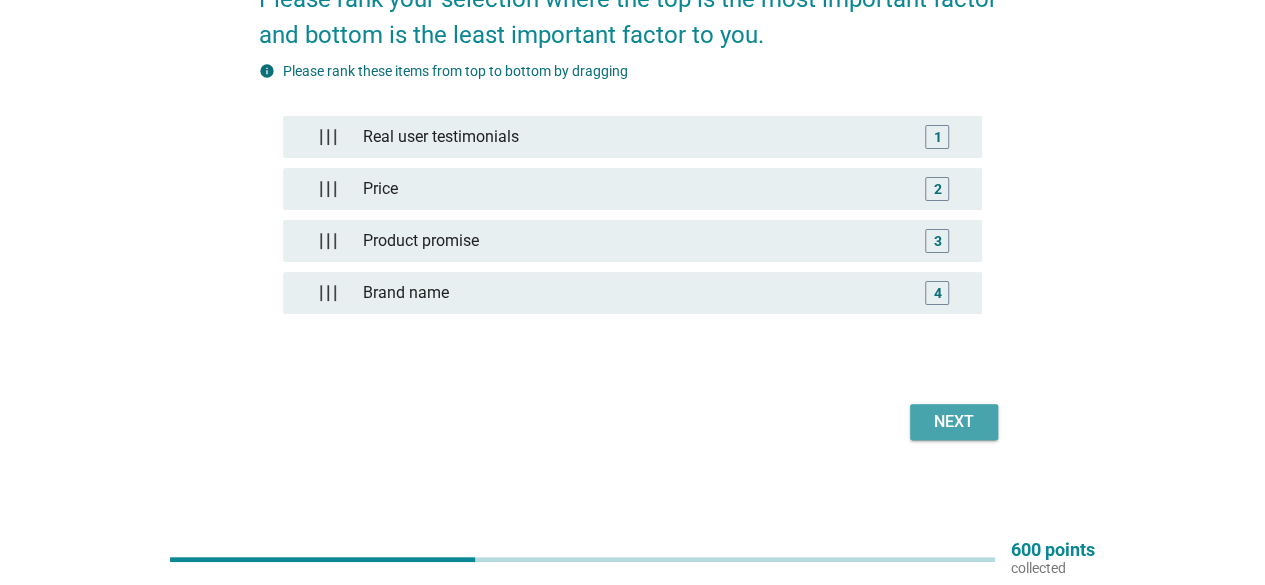 click on "Next" at bounding box center [954, 422] 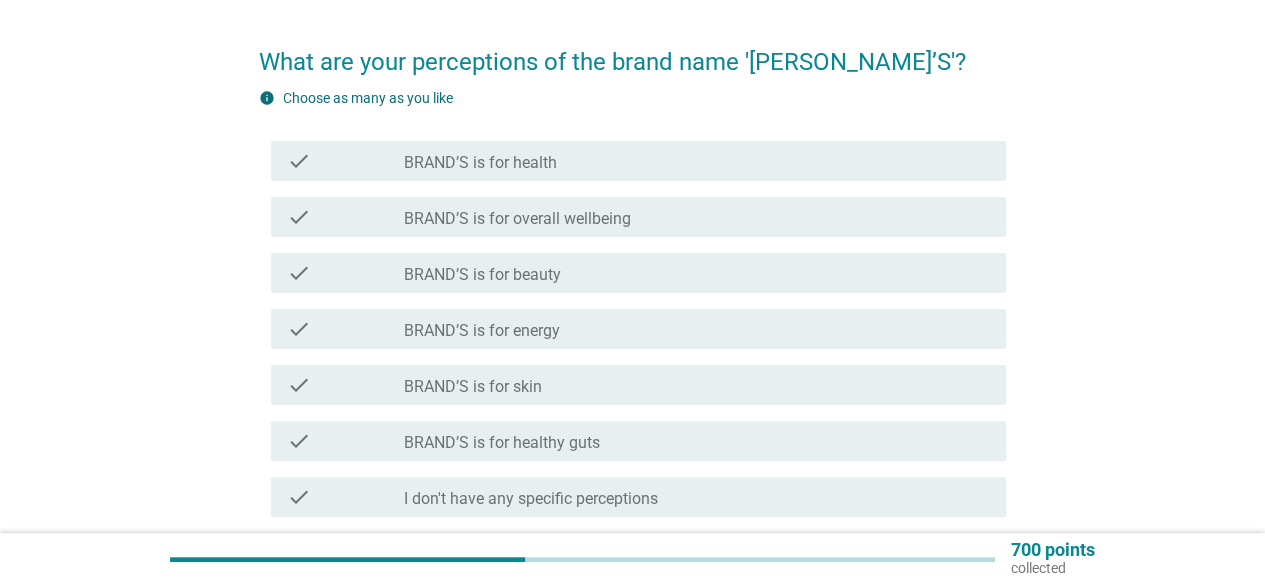 scroll, scrollTop: 67, scrollLeft: 0, axis: vertical 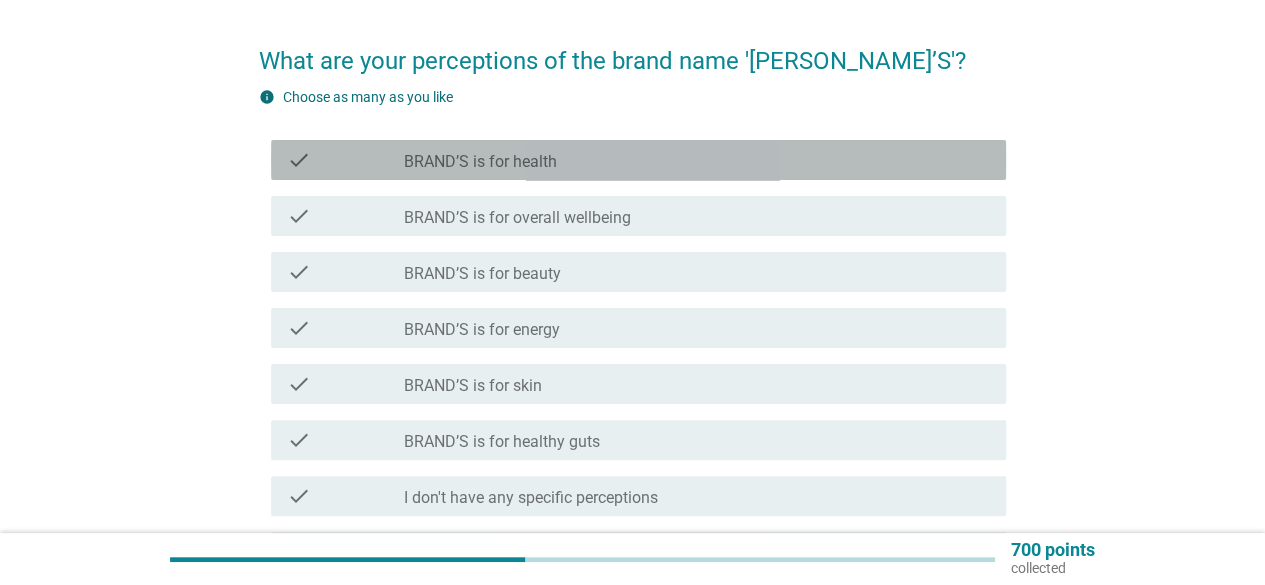click on "check_box_outline_blank BRAND’S is for health" at bounding box center (697, 160) 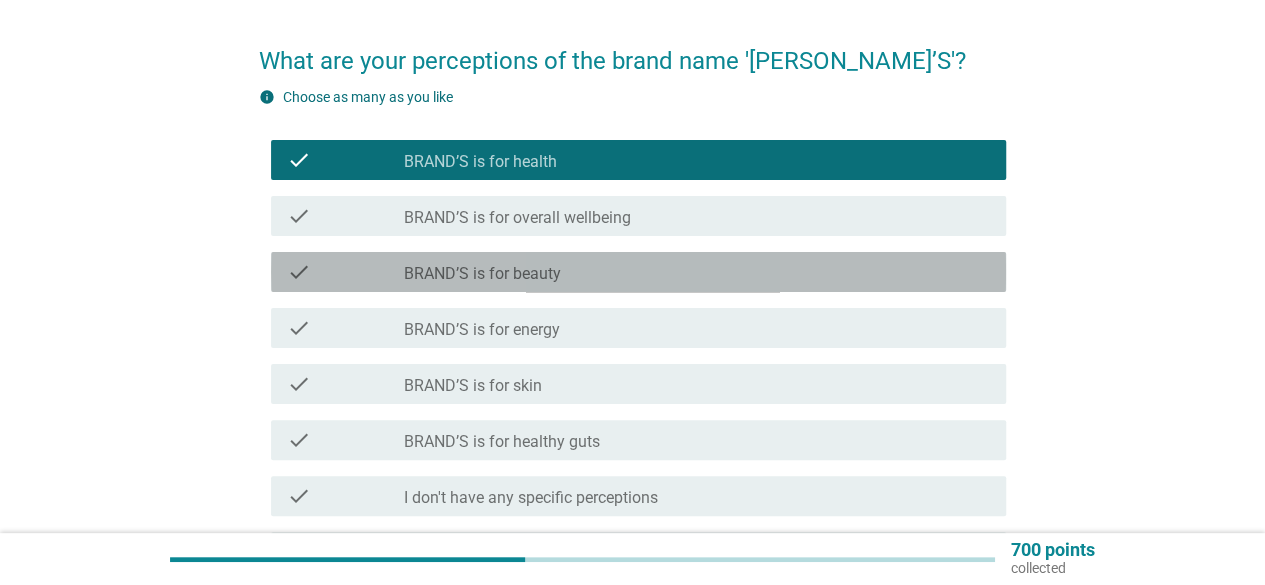 click on "check_box_outline_blank BRAND’S is for beauty" at bounding box center [697, 272] 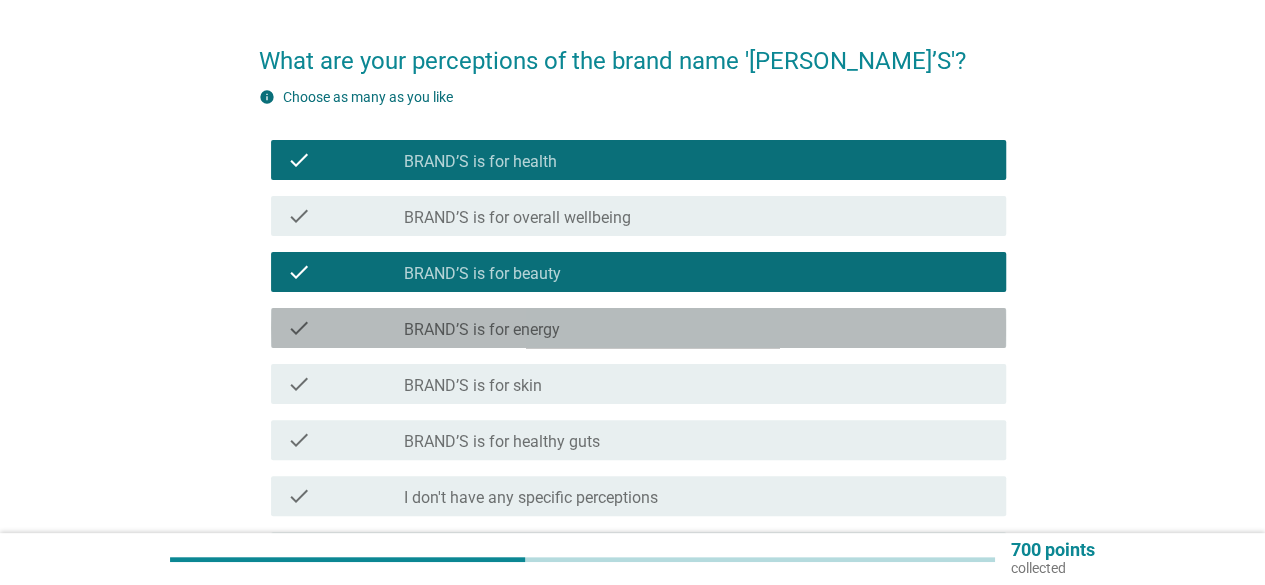 click on "check_box_outline_blank BRAND’S is for energy" at bounding box center [697, 328] 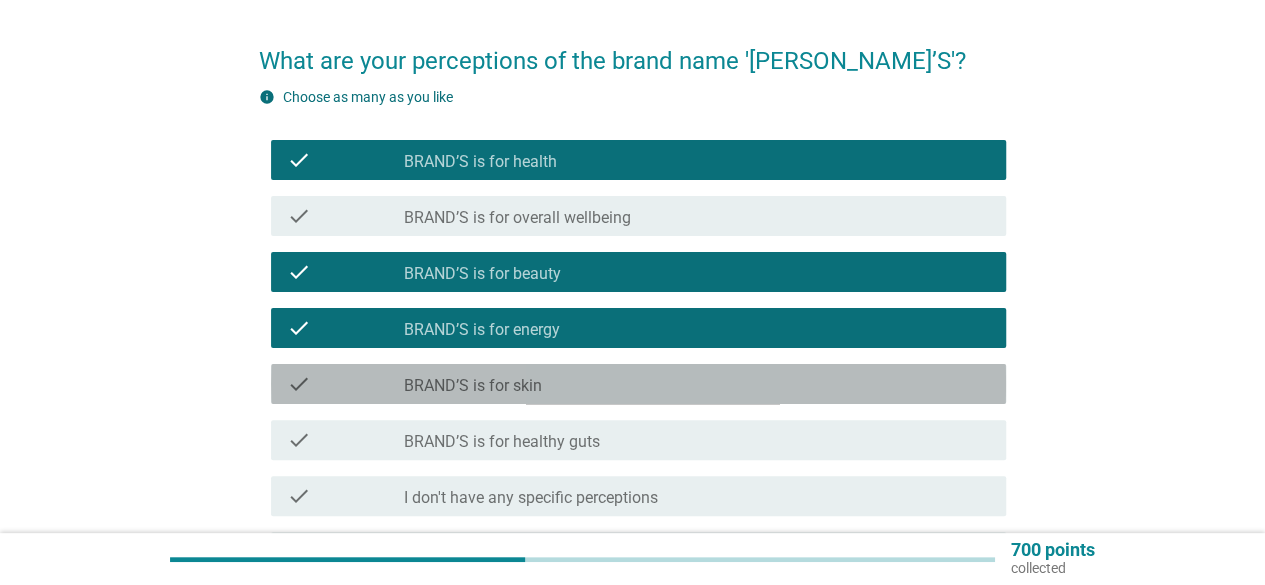 click on "check_box_outline_blank BRAND’S is for skin" at bounding box center [697, 384] 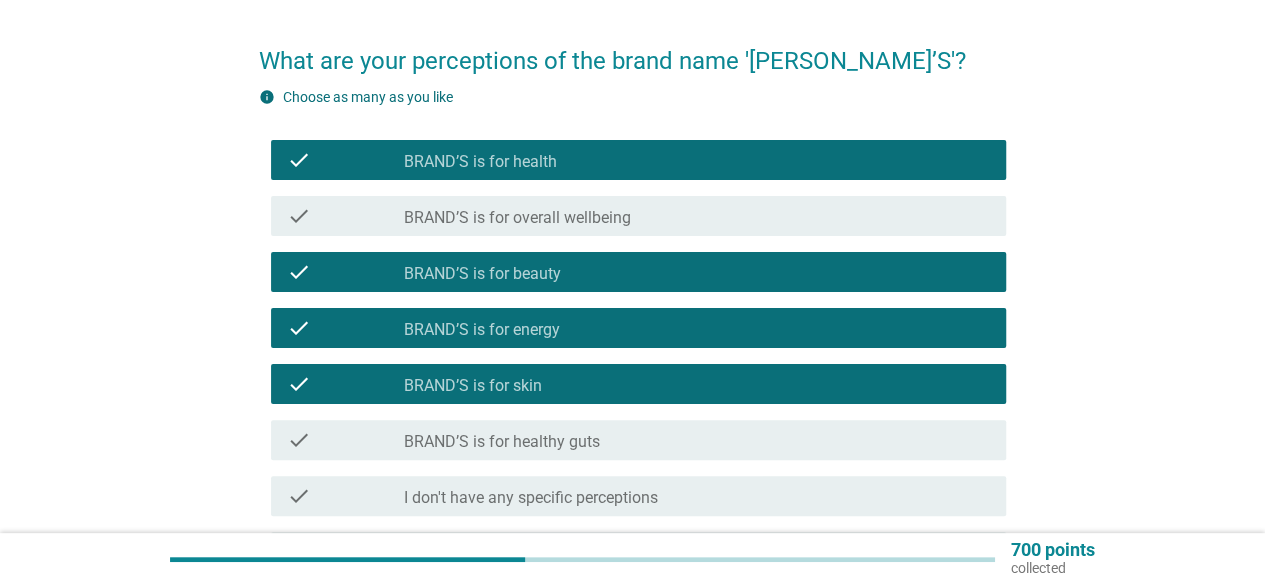 scroll, scrollTop: 292, scrollLeft: 0, axis: vertical 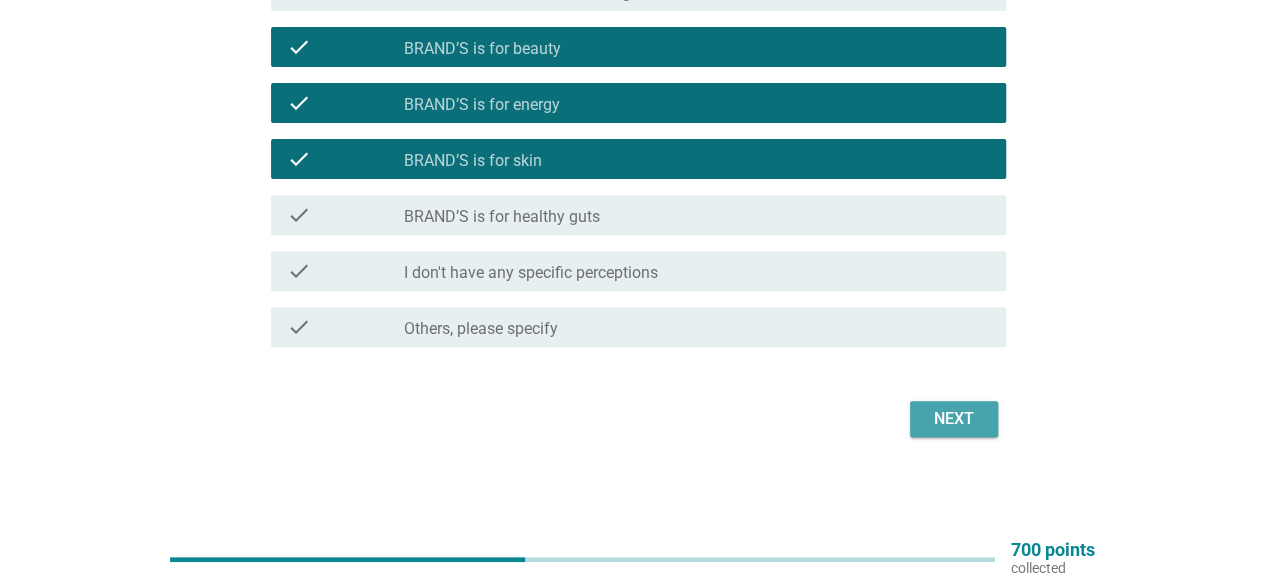 click on "Next" at bounding box center (954, 419) 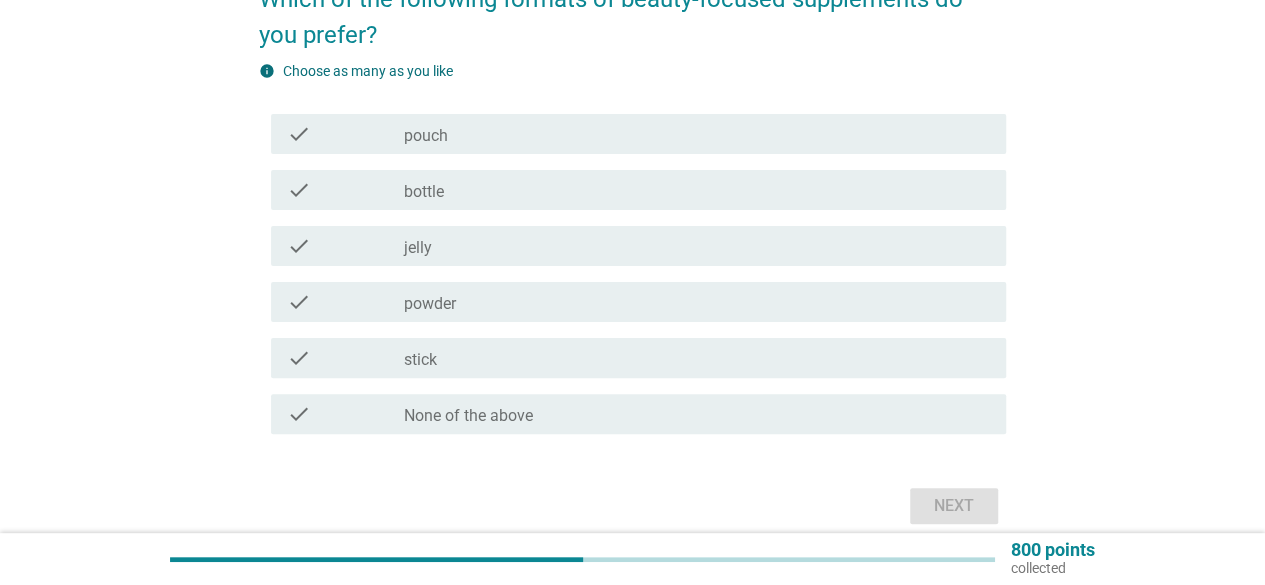scroll, scrollTop: 126, scrollLeft: 0, axis: vertical 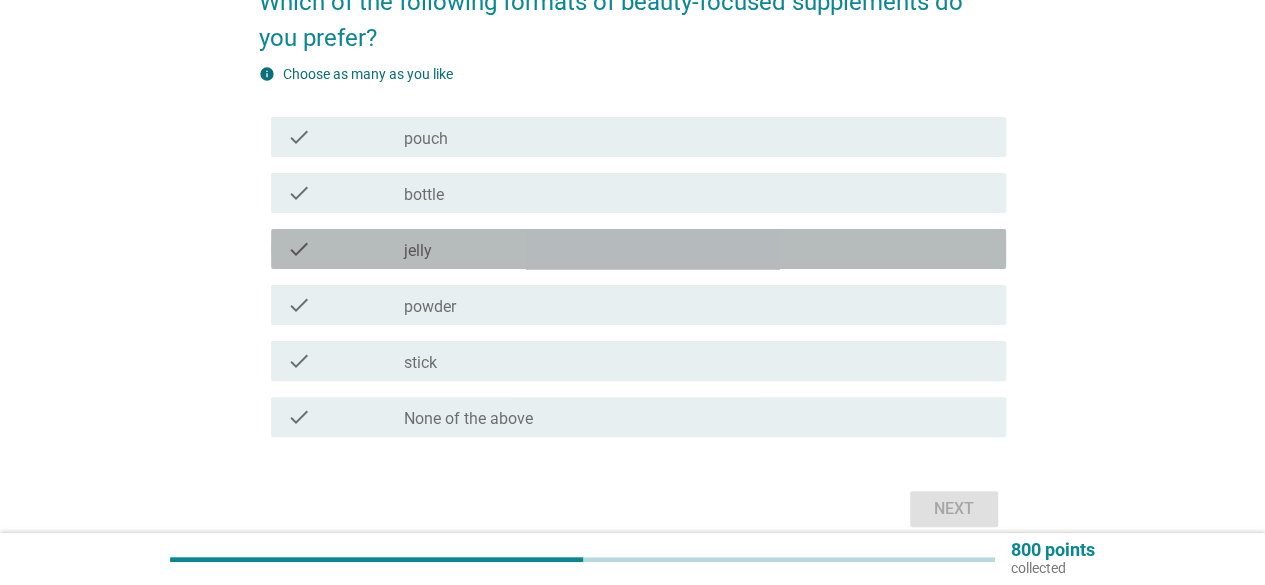 click on "check_box_outline_blank jelly" at bounding box center (697, 249) 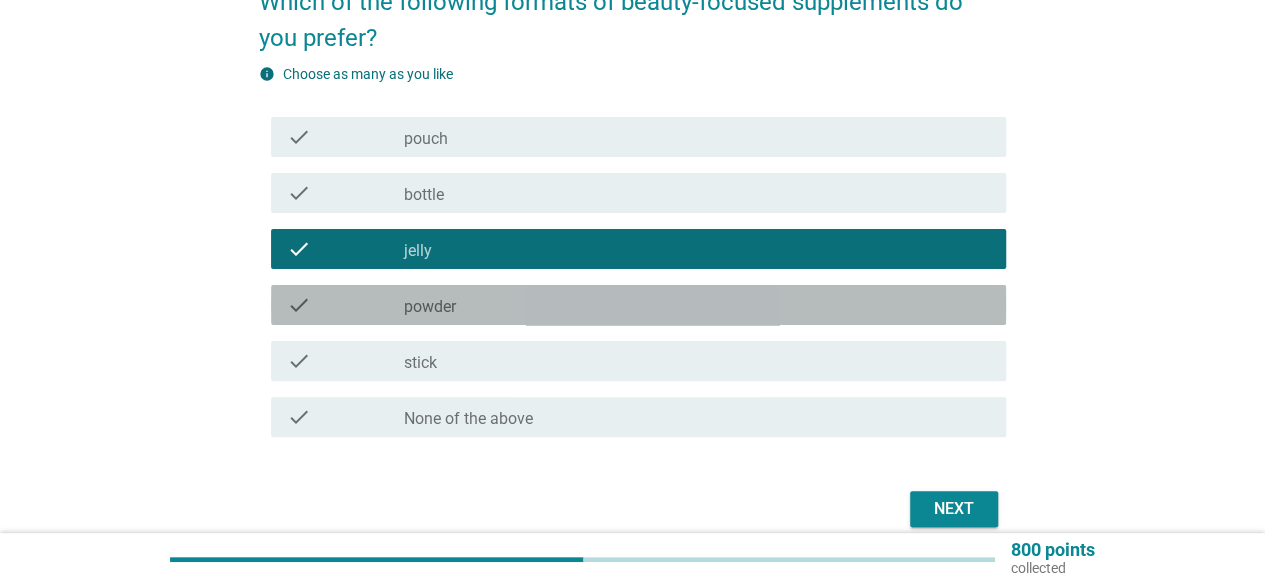 click on "check_box_outline_blank powder" at bounding box center [697, 305] 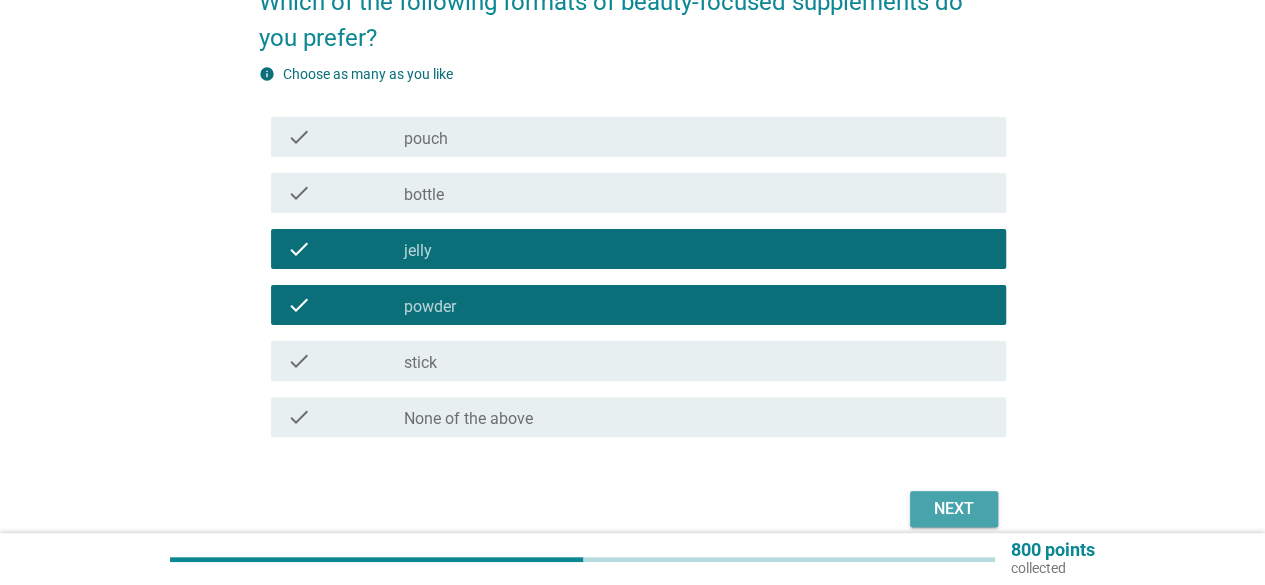 click on "Next" at bounding box center [954, 509] 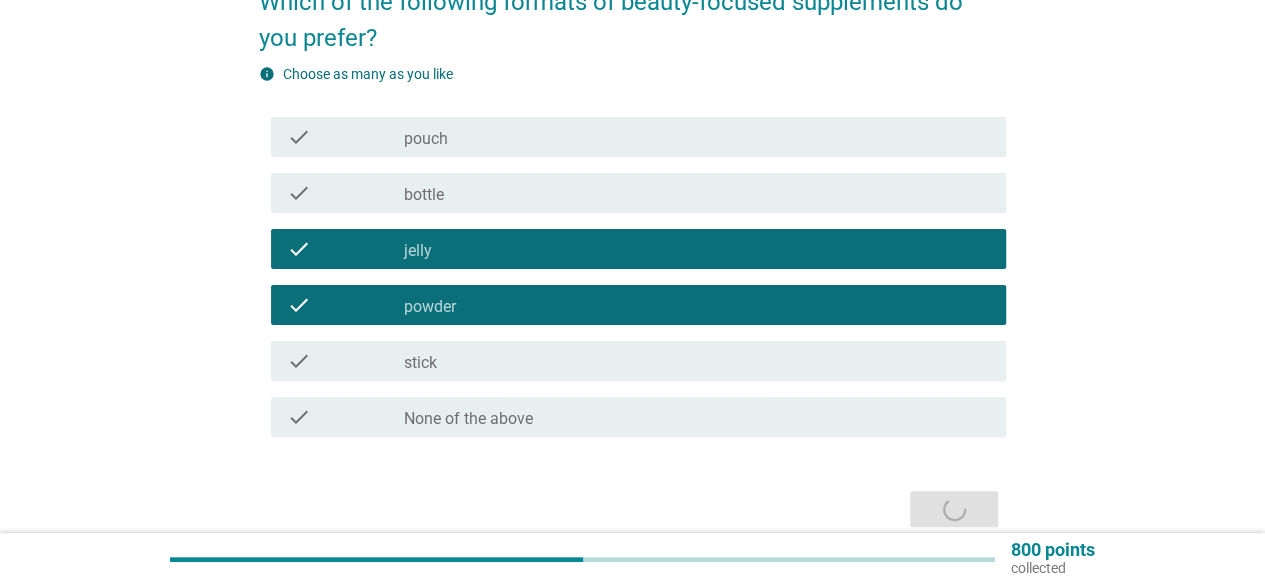 scroll, scrollTop: 0, scrollLeft: 0, axis: both 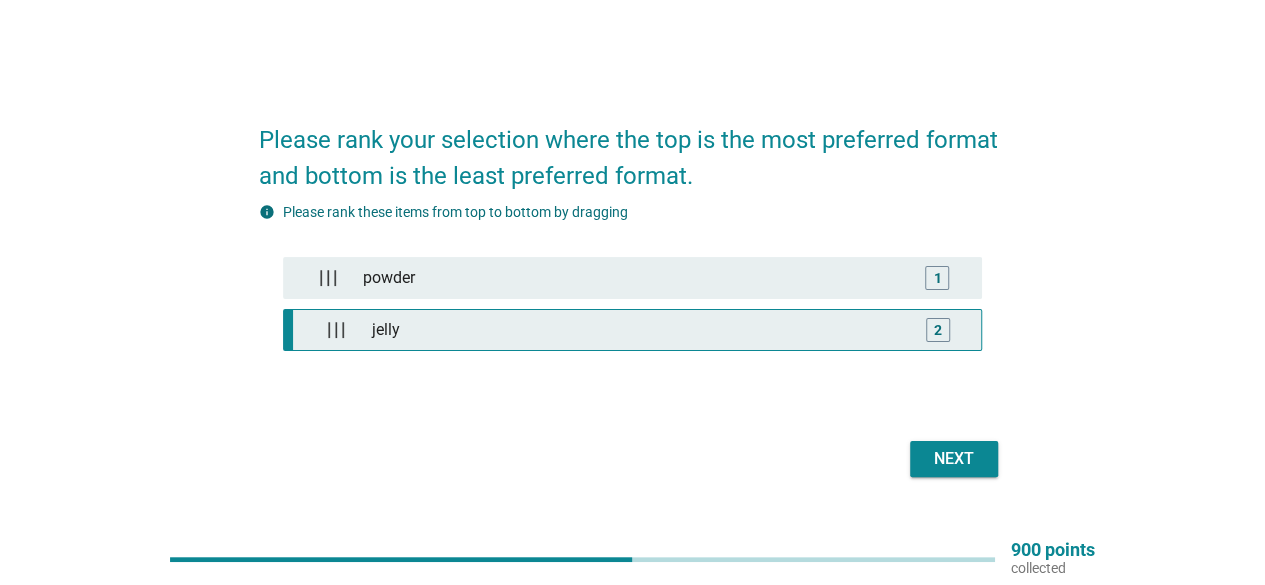 type 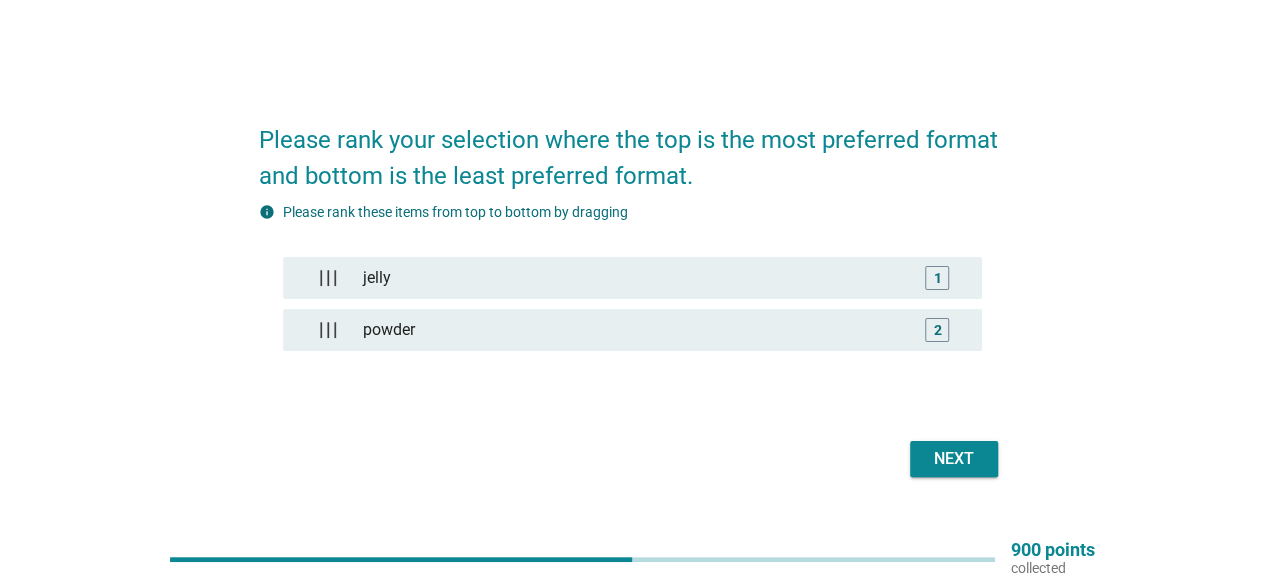 click on "Next" at bounding box center (954, 459) 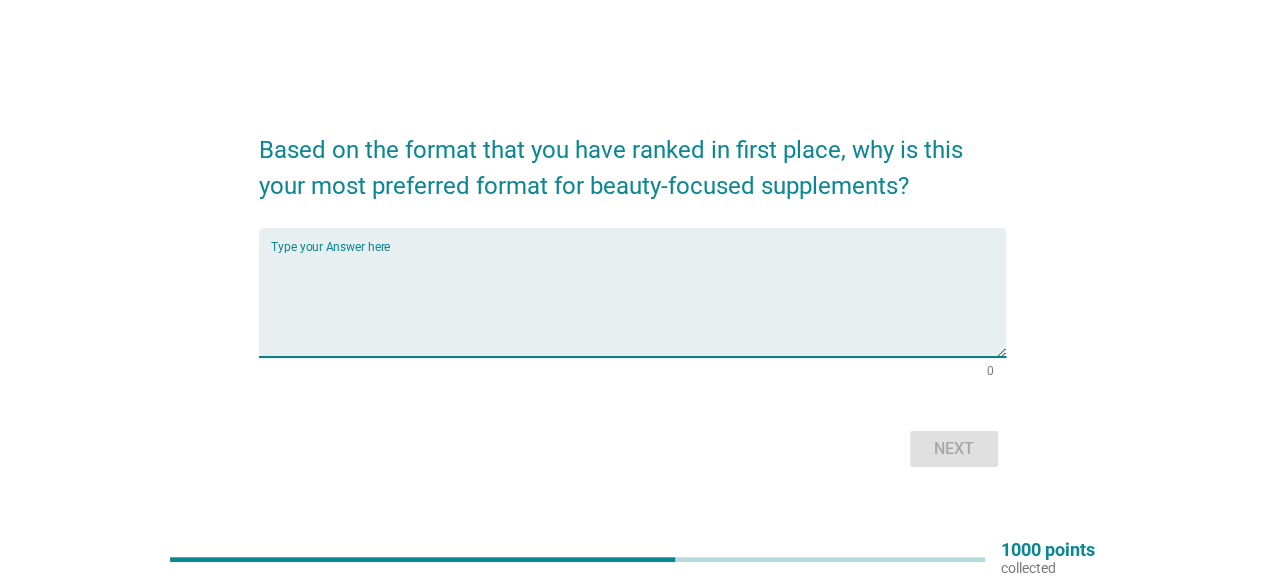 click at bounding box center (638, 304) 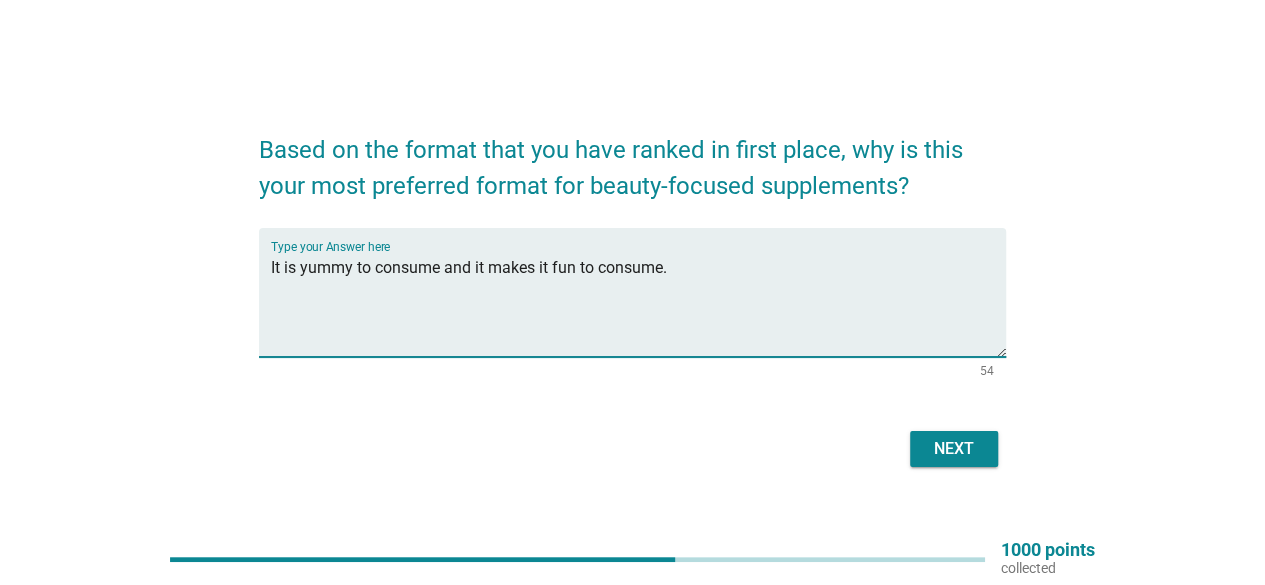 type on "It is yummy to consume and it makes it fun to consume." 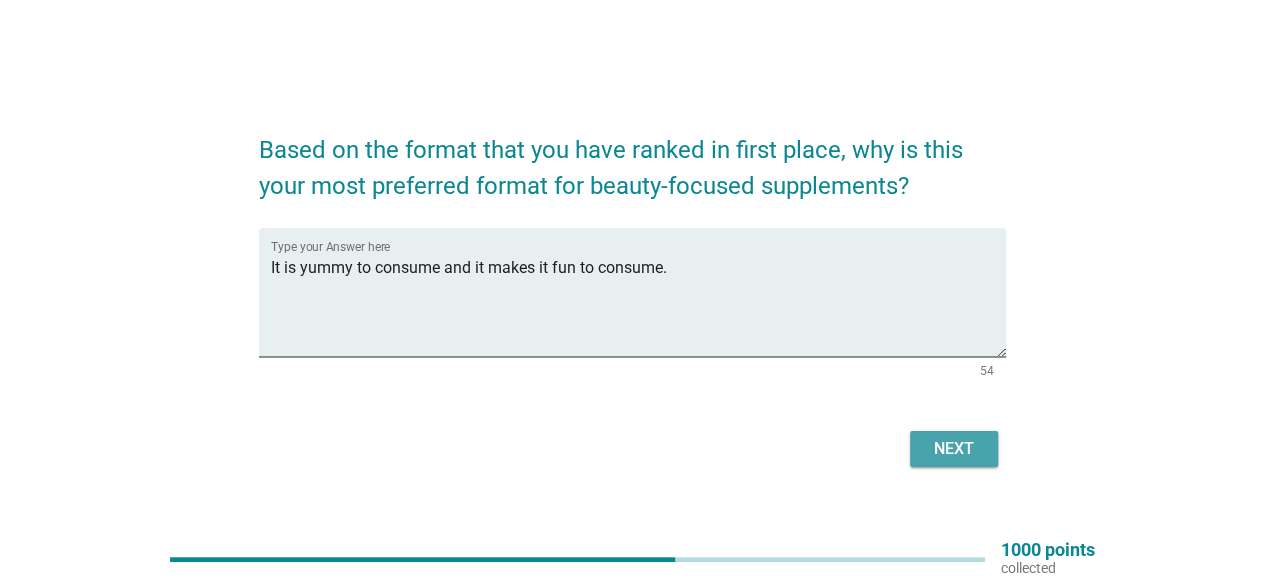 click on "Next" at bounding box center (954, 449) 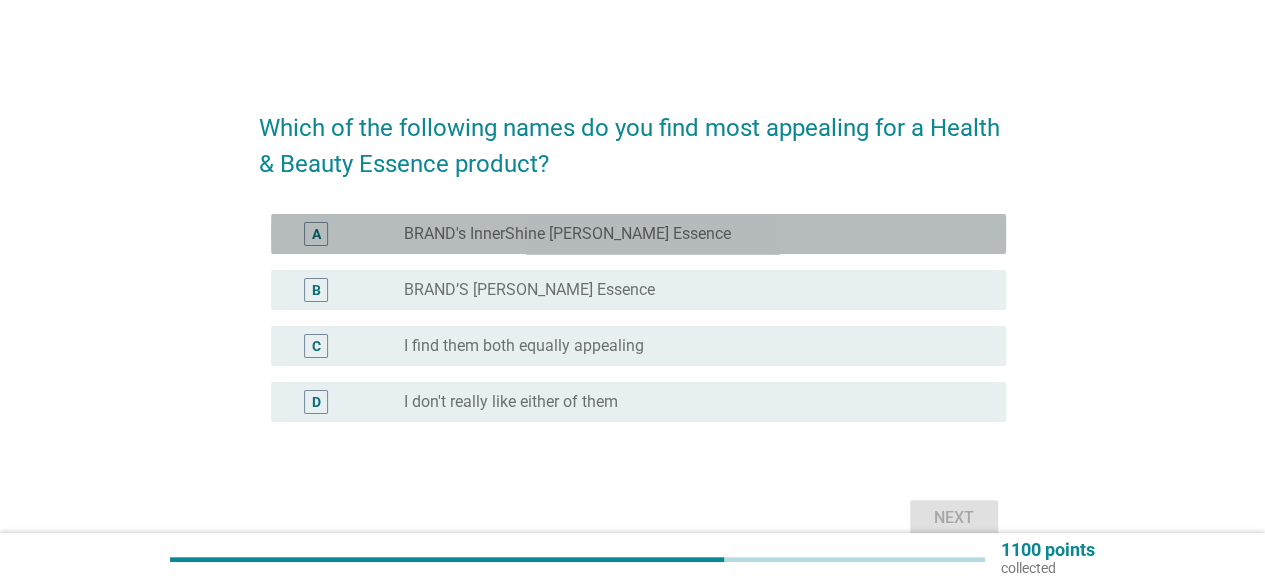 click on "radio_button_unchecked BRAND's InnerShine Berry Essence" at bounding box center (689, 234) 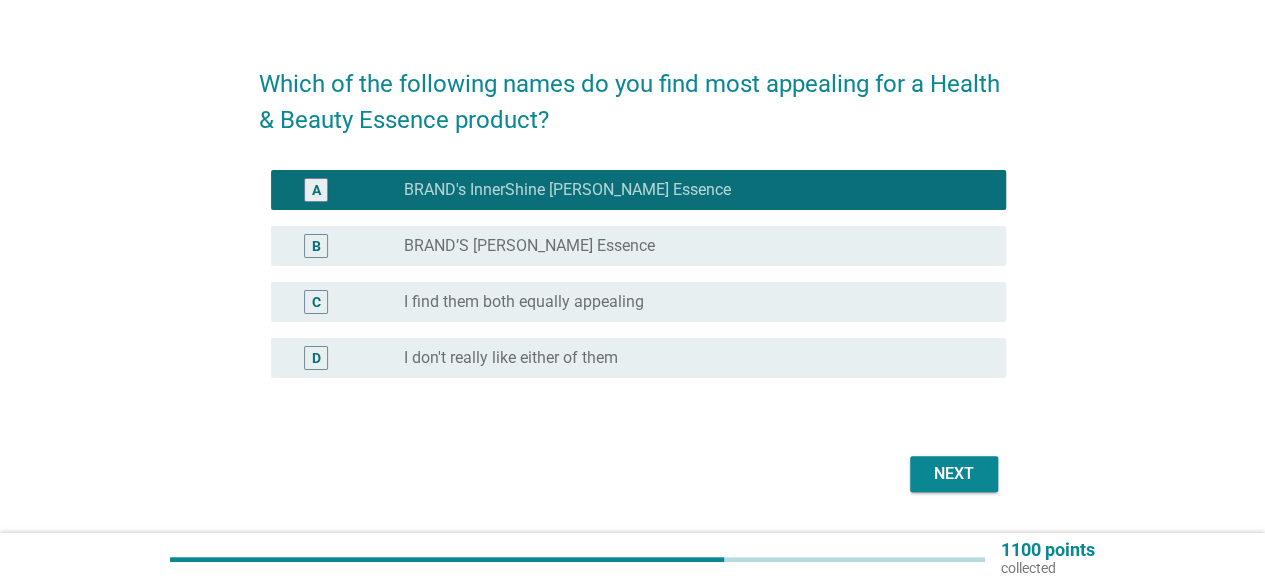 scroll, scrollTop: 46, scrollLeft: 0, axis: vertical 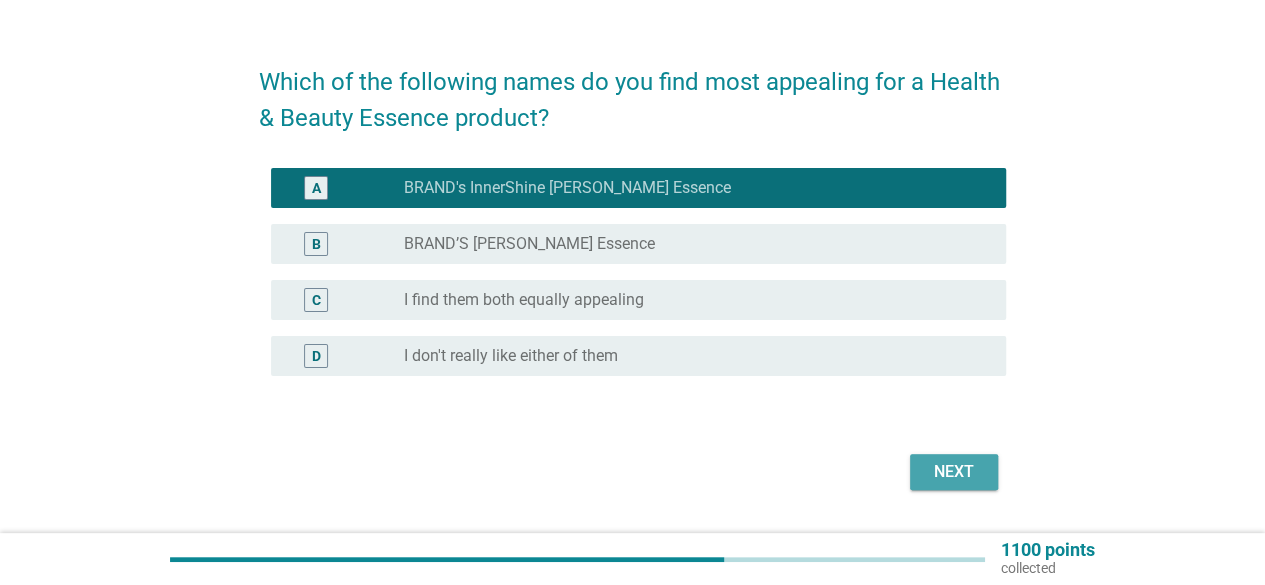 click on "Next" at bounding box center [954, 472] 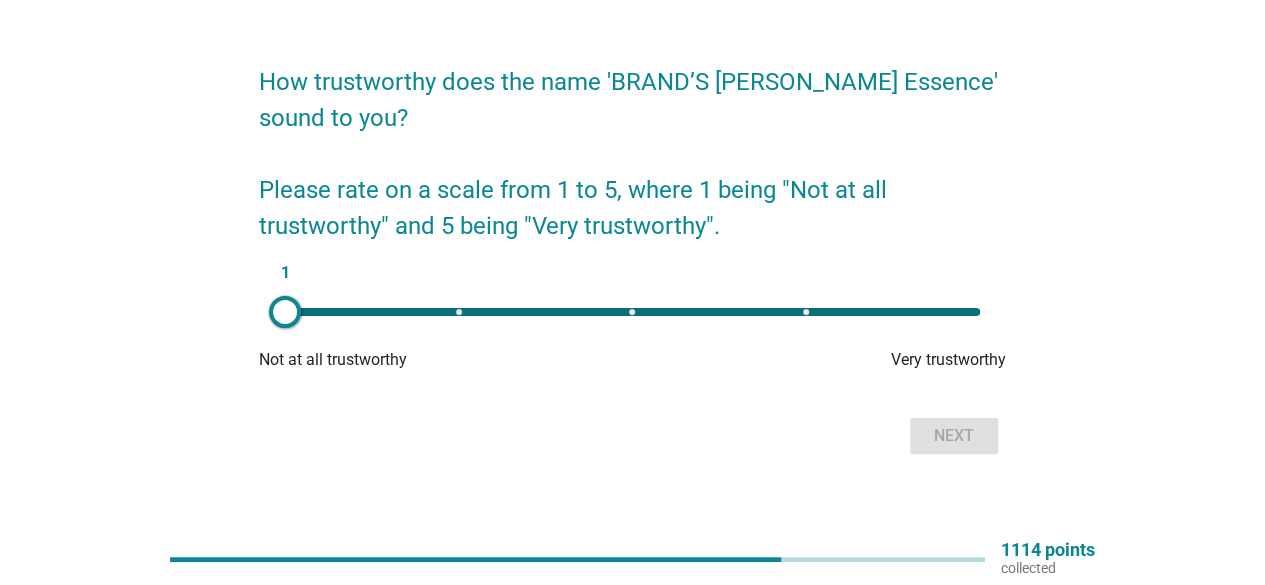 scroll, scrollTop: 0, scrollLeft: 0, axis: both 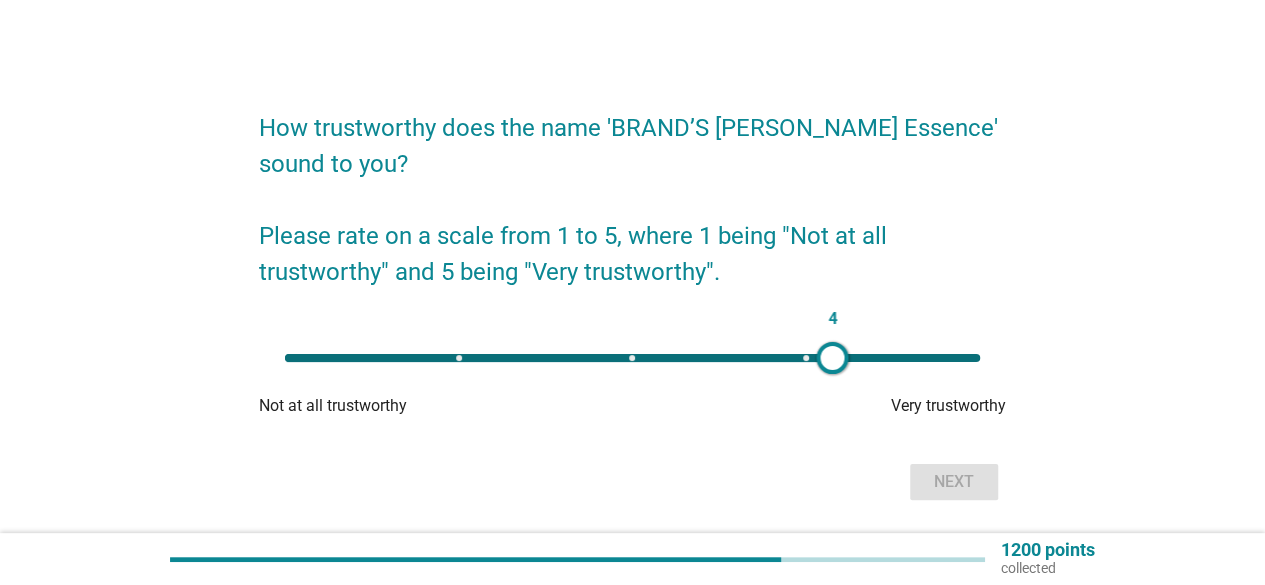 drag, startPoint x: 276, startPoint y: 357, endPoint x: 832, endPoint y: 393, distance: 557.16425 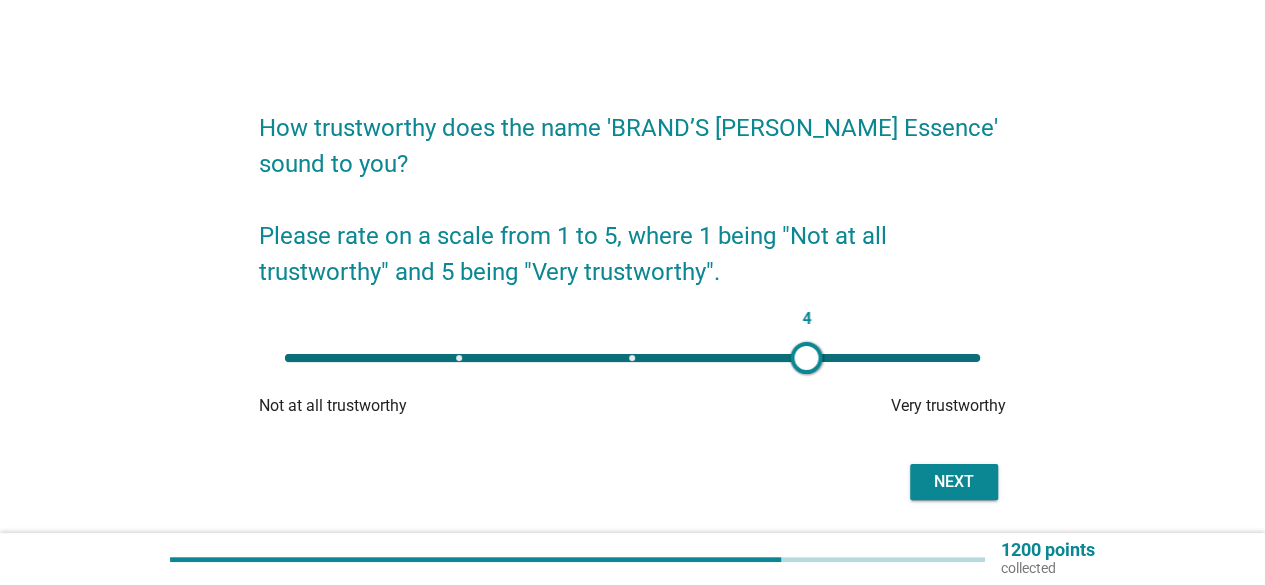 click on "Next" at bounding box center [954, 482] 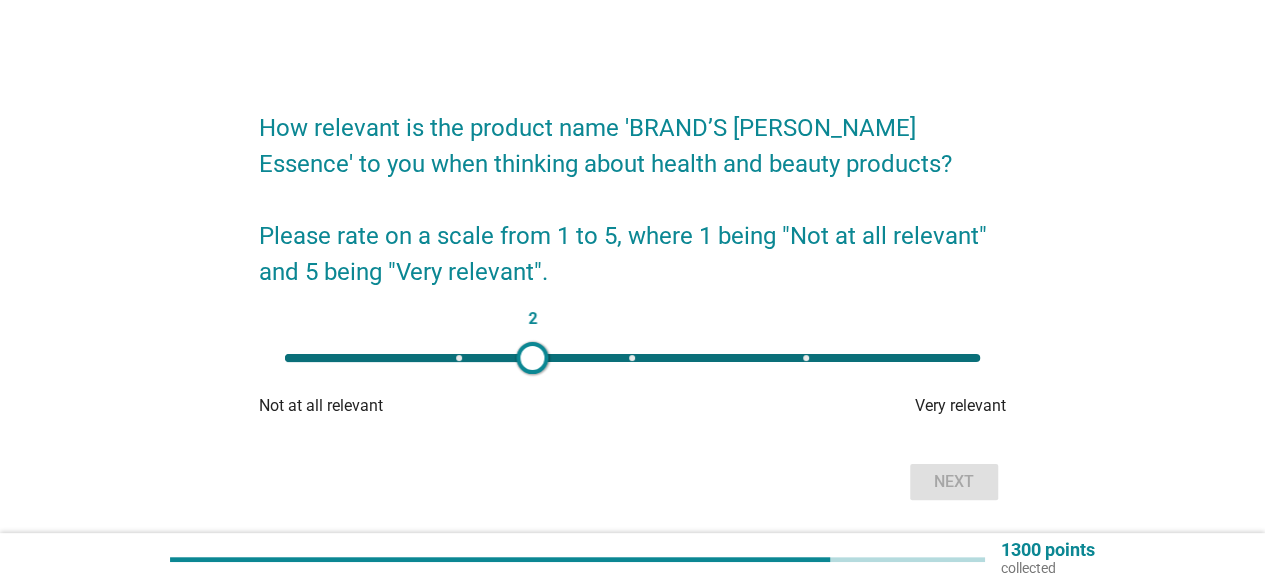 type on "3" 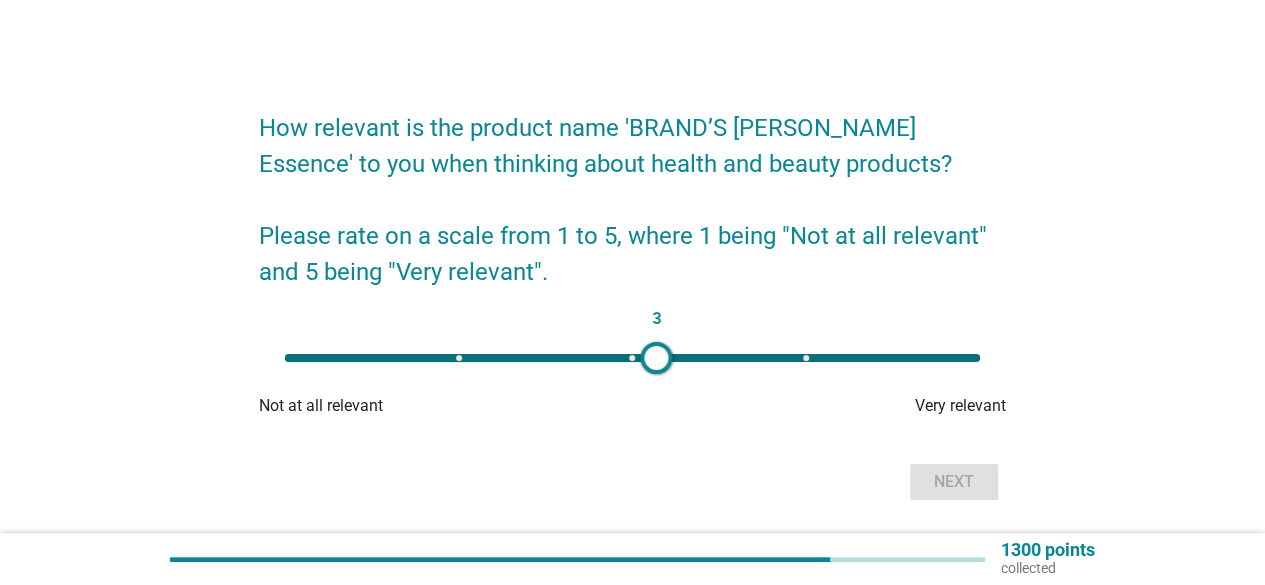 drag, startPoint x: 278, startPoint y: 357, endPoint x: 646, endPoint y: 353, distance: 368.02173 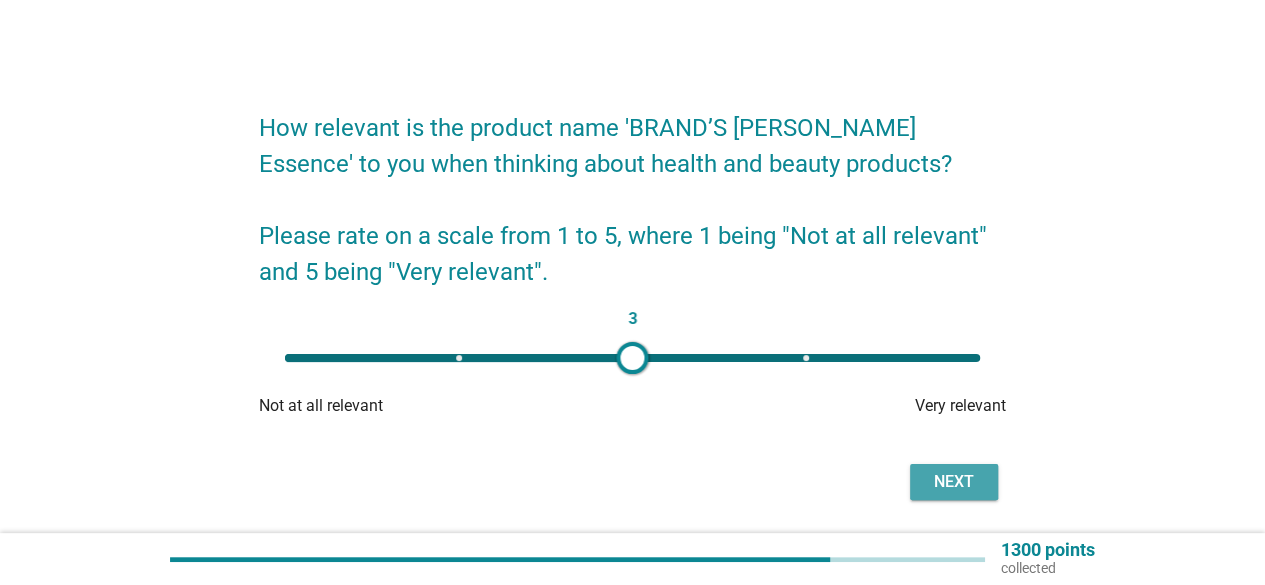 click on "Next" at bounding box center [954, 482] 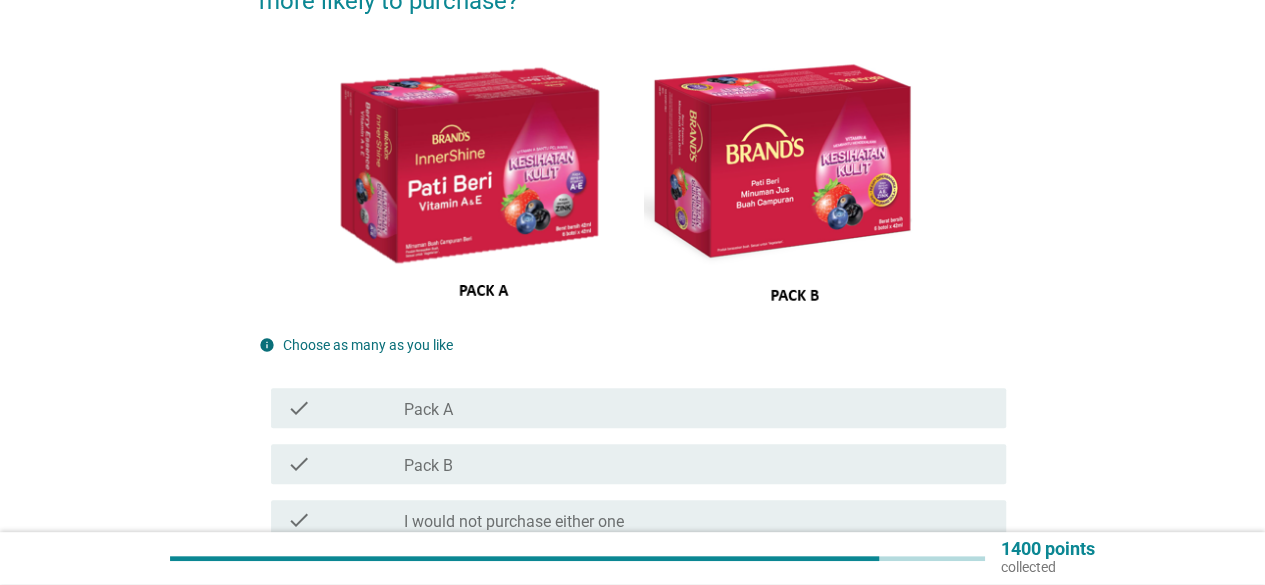 scroll, scrollTop: 164, scrollLeft: 0, axis: vertical 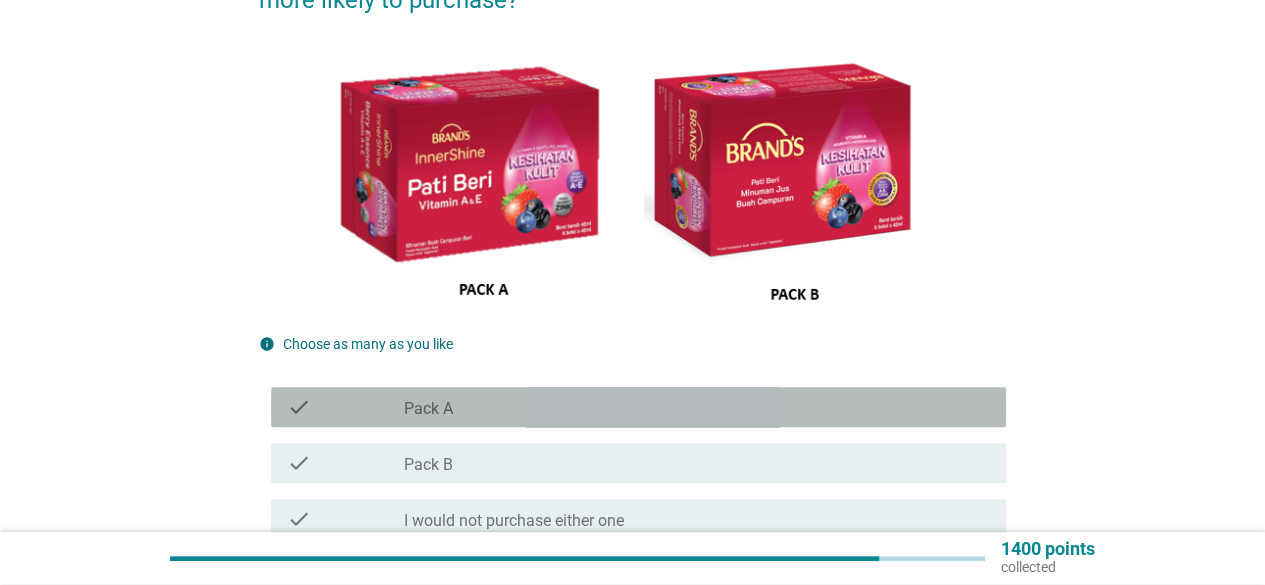click on "check_box_outline_blank Pack A" at bounding box center [697, 407] 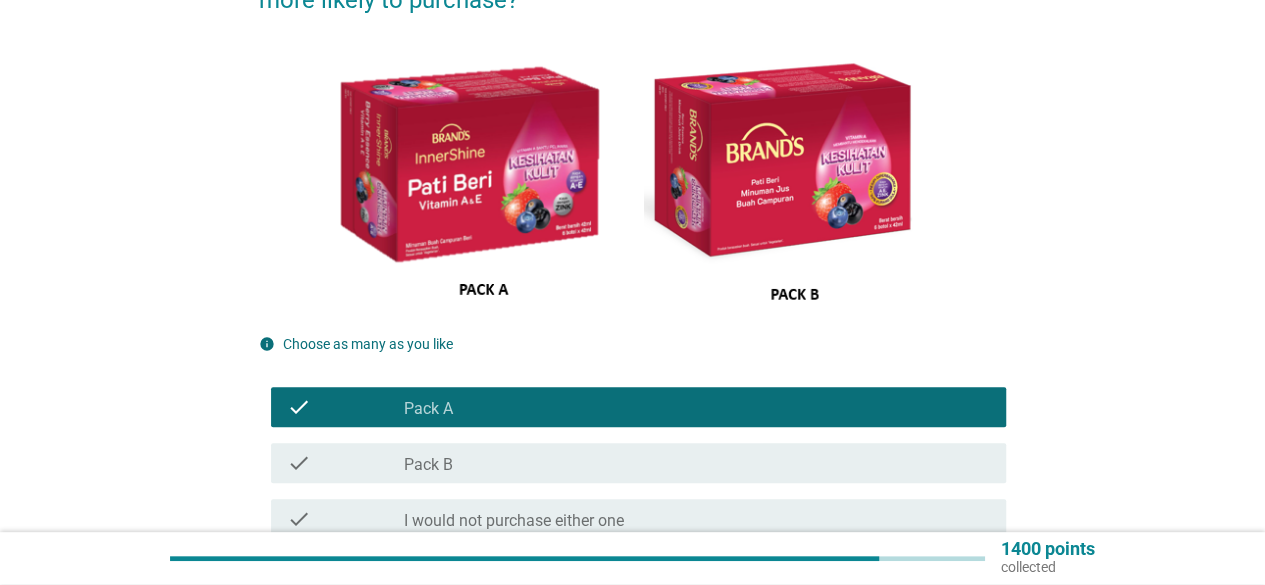 scroll, scrollTop: 356, scrollLeft: 0, axis: vertical 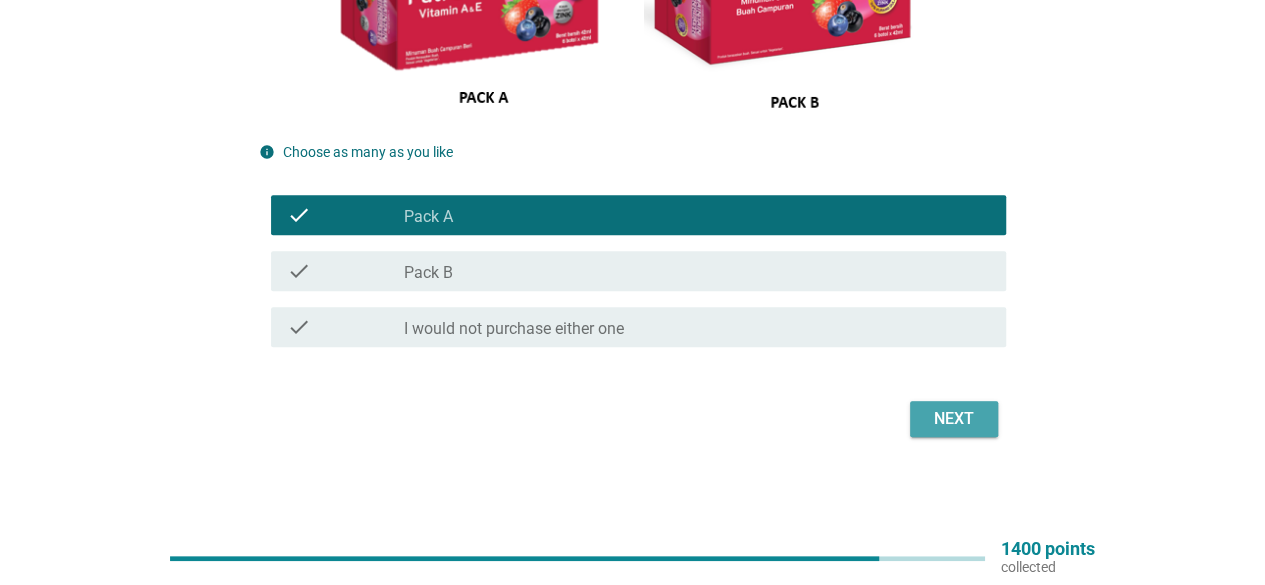 click on "Next" at bounding box center [954, 419] 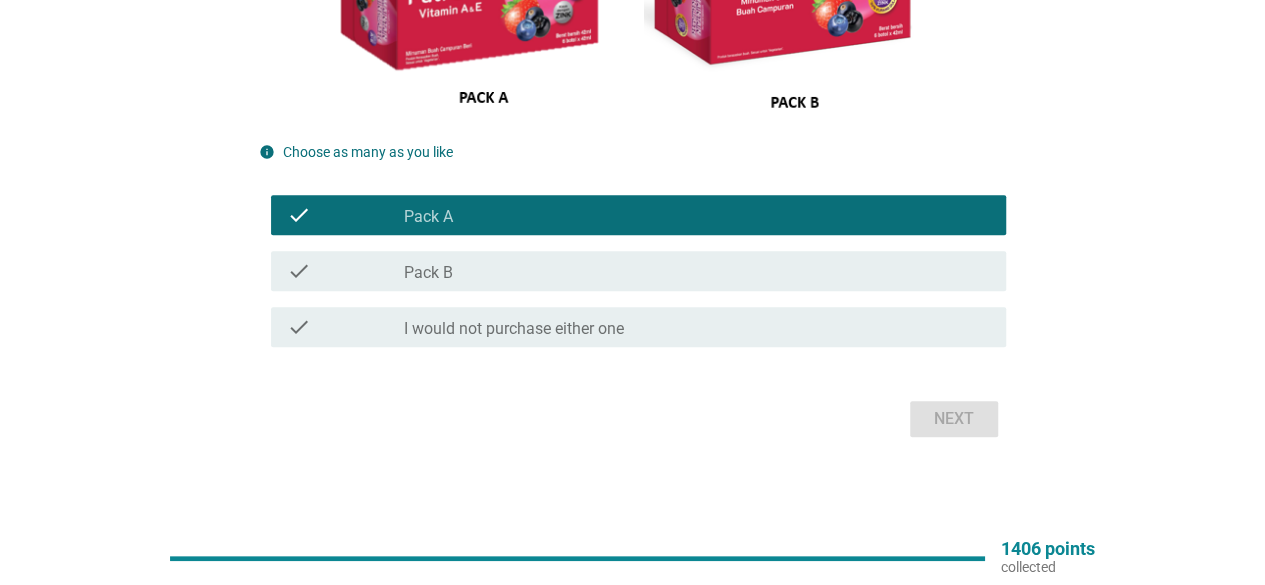 scroll, scrollTop: 0, scrollLeft: 0, axis: both 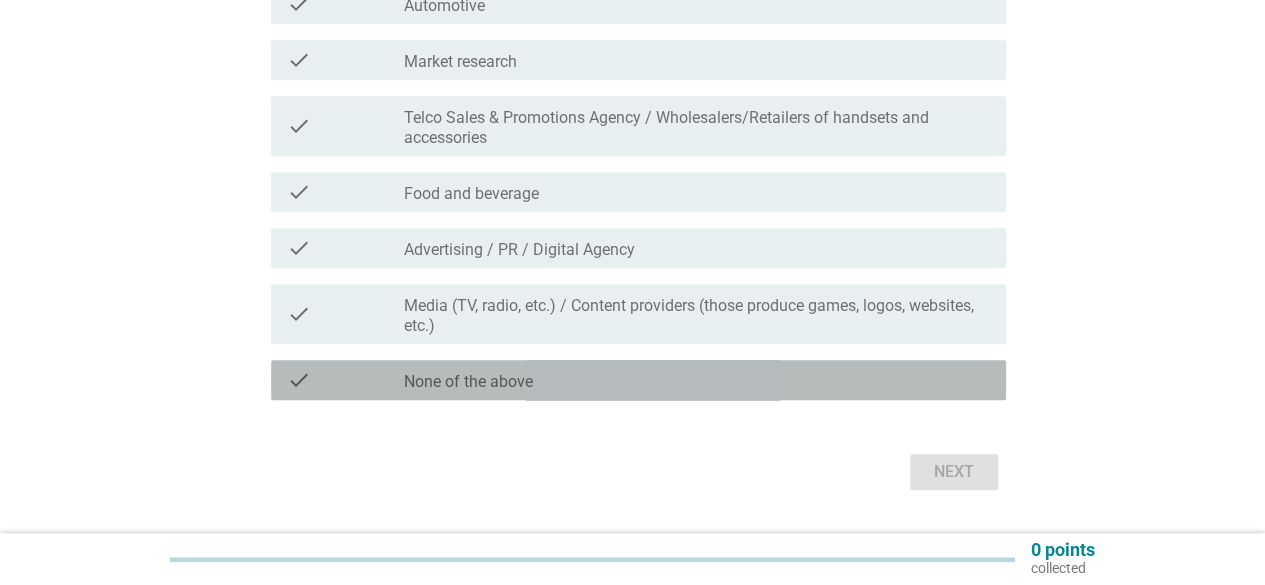click on "None of the above" at bounding box center (468, 382) 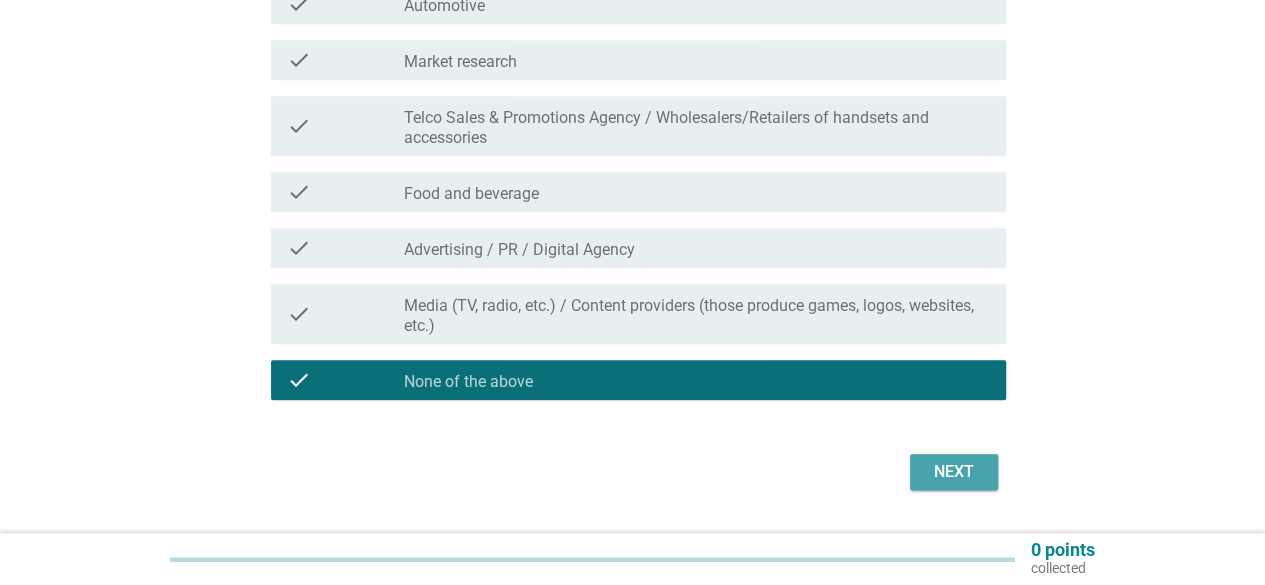 click on "Next" at bounding box center [954, 472] 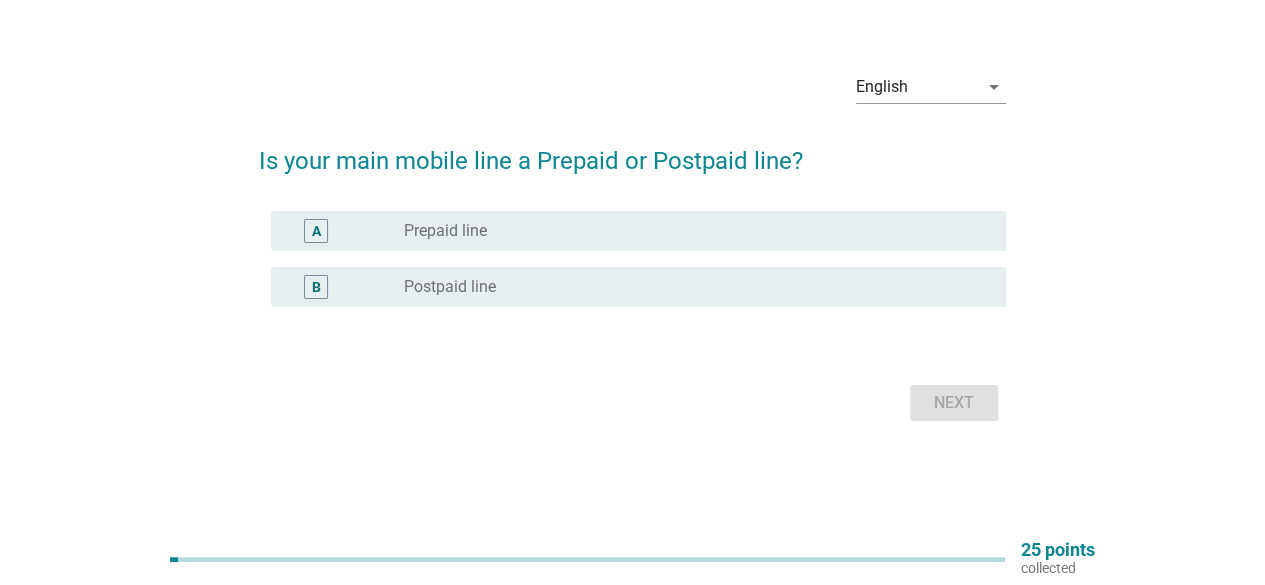 scroll, scrollTop: 0, scrollLeft: 0, axis: both 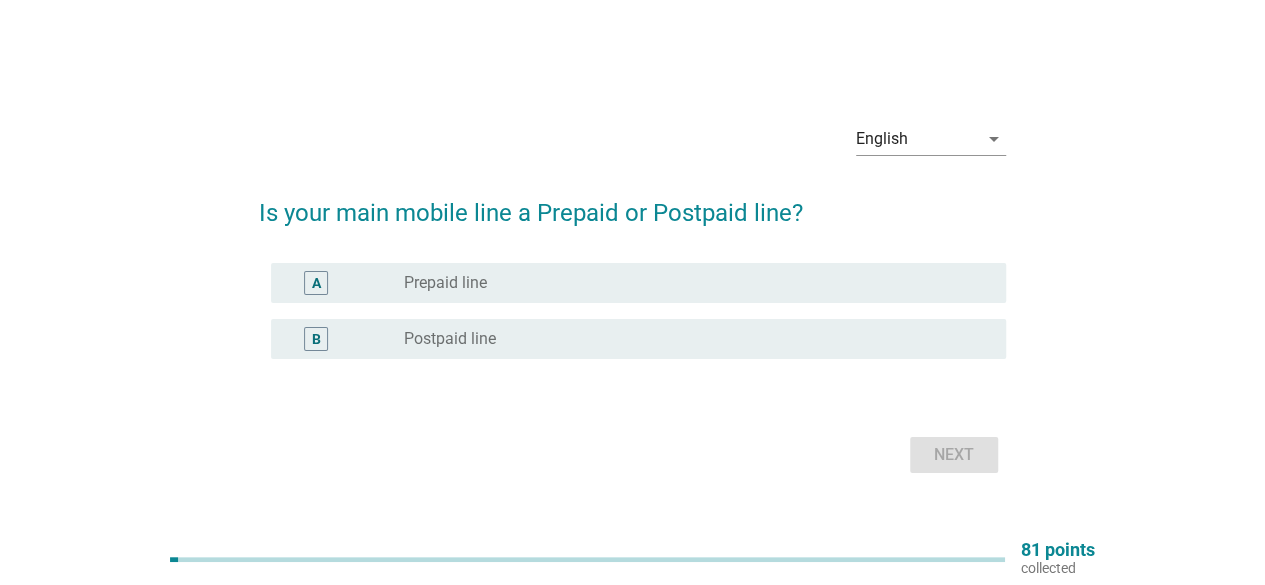 click on "radio_button_unchecked Postpaid line" at bounding box center [689, 339] 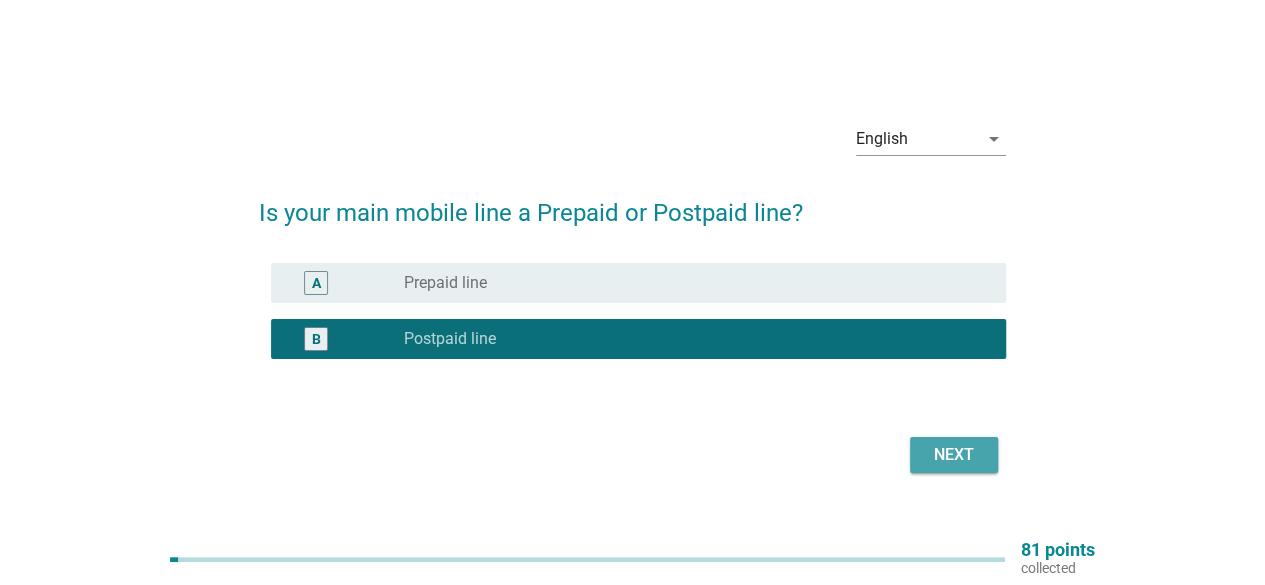 click on "Next" at bounding box center [954, 455] 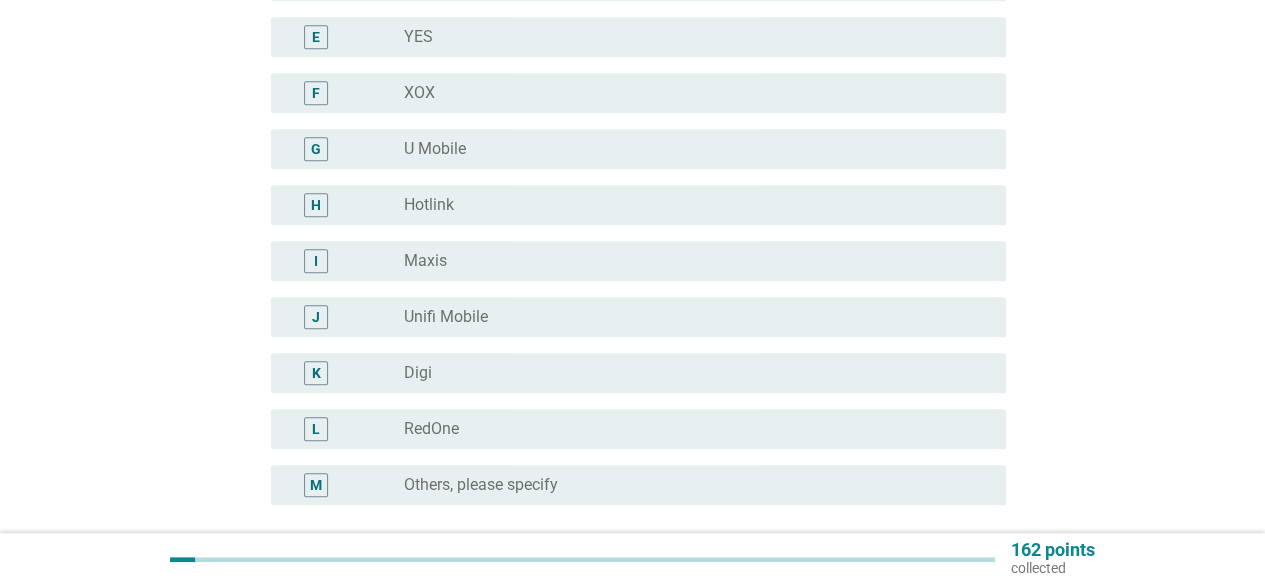 scroll, scrollTop: 491, scrollLeft: 0, axis: vertical 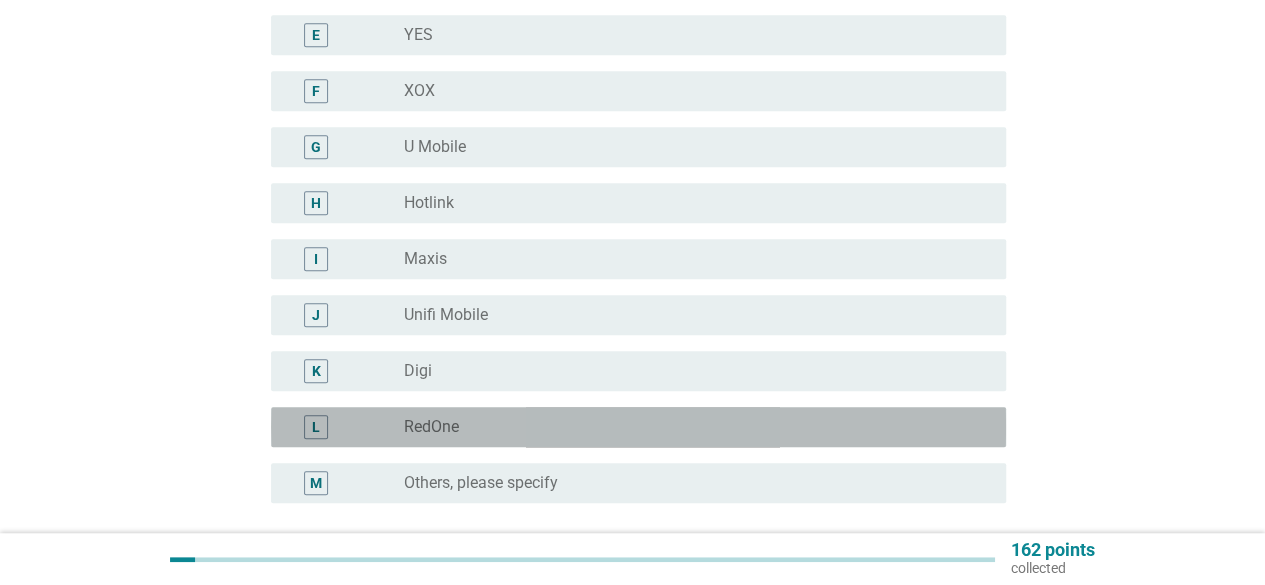 click on "radio_button_unchecked RedOne" at bounding box center (697, 427) 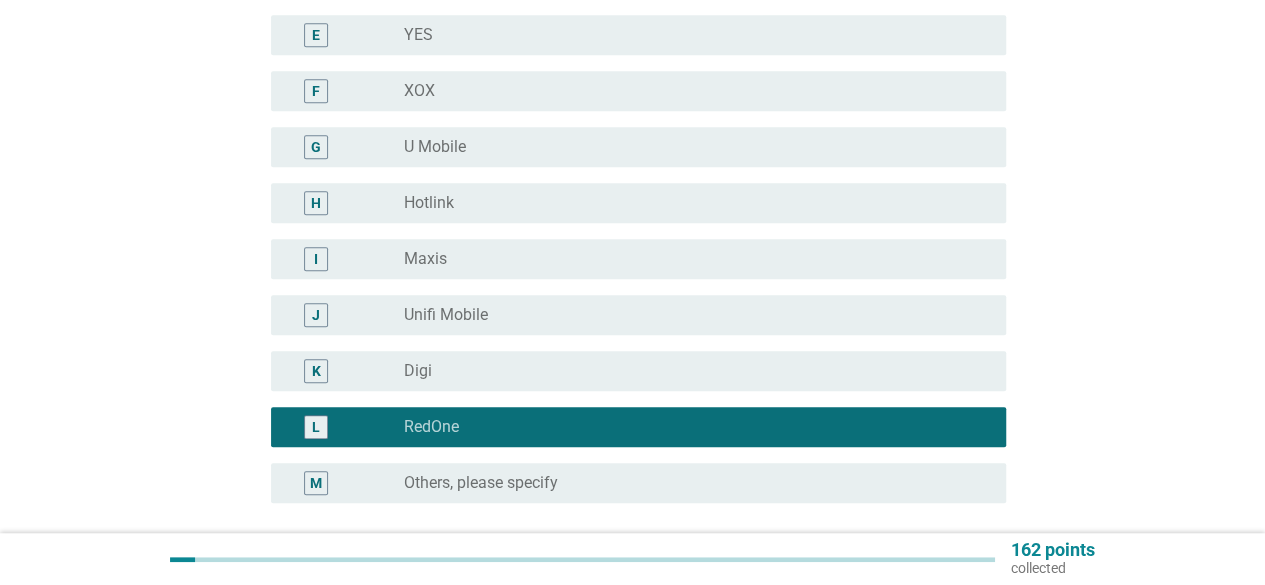 scroll, scrollTop: 670, scrollLeft: 0, axis: vertical 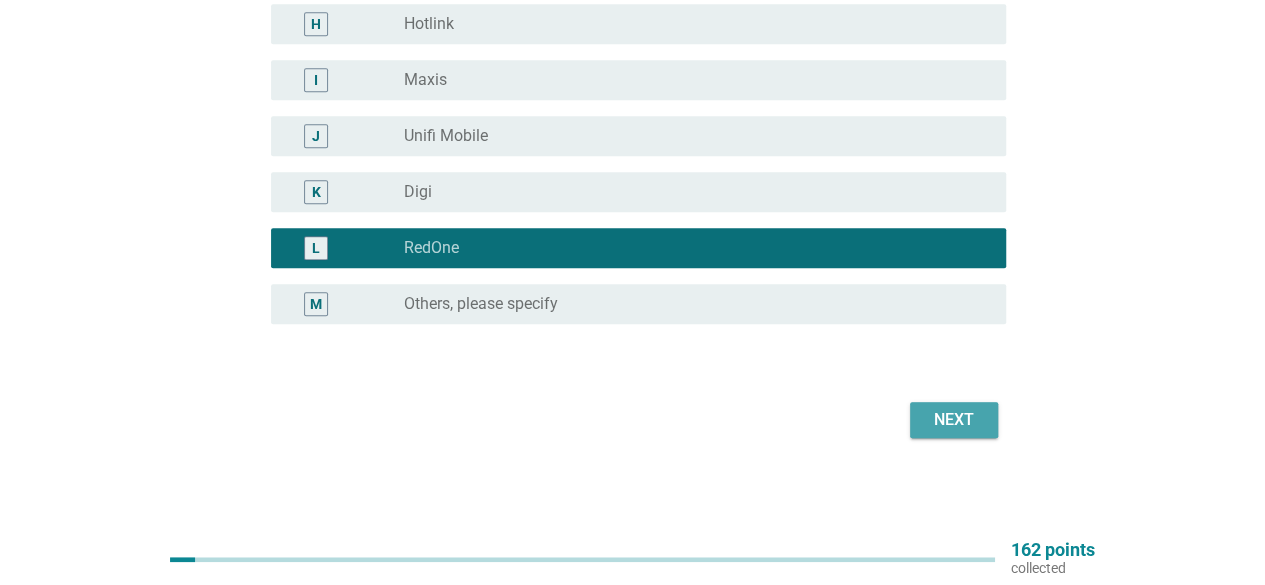 click on "Next" at bounding box center [954, 420] 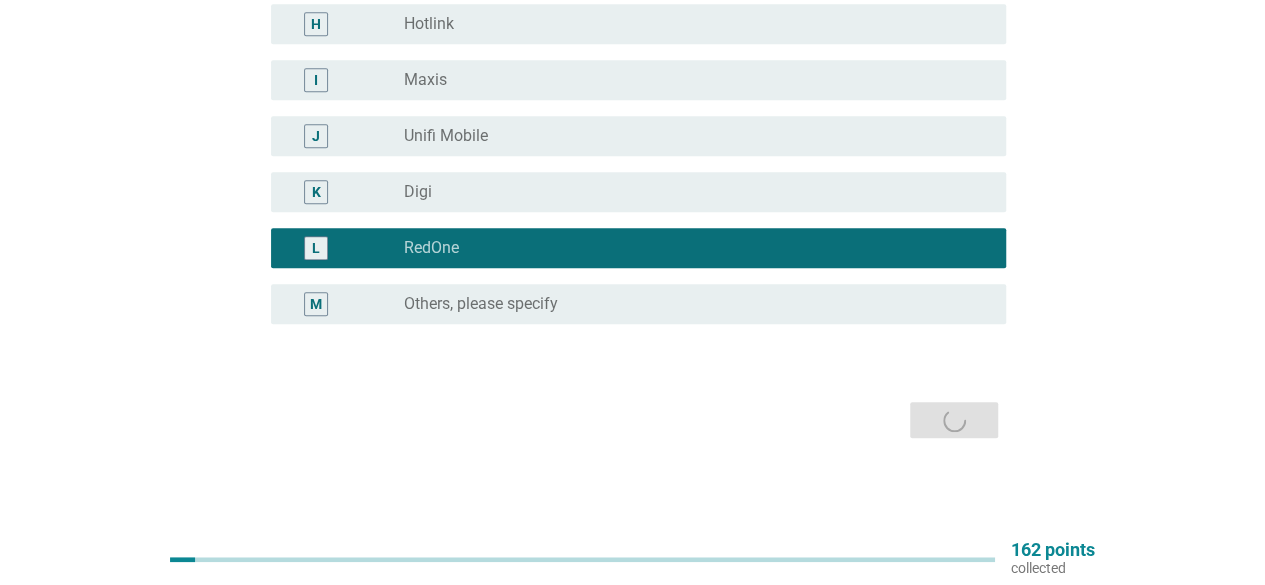 scroll, scrollTop: 0, scrollLeft: 0, axis: both 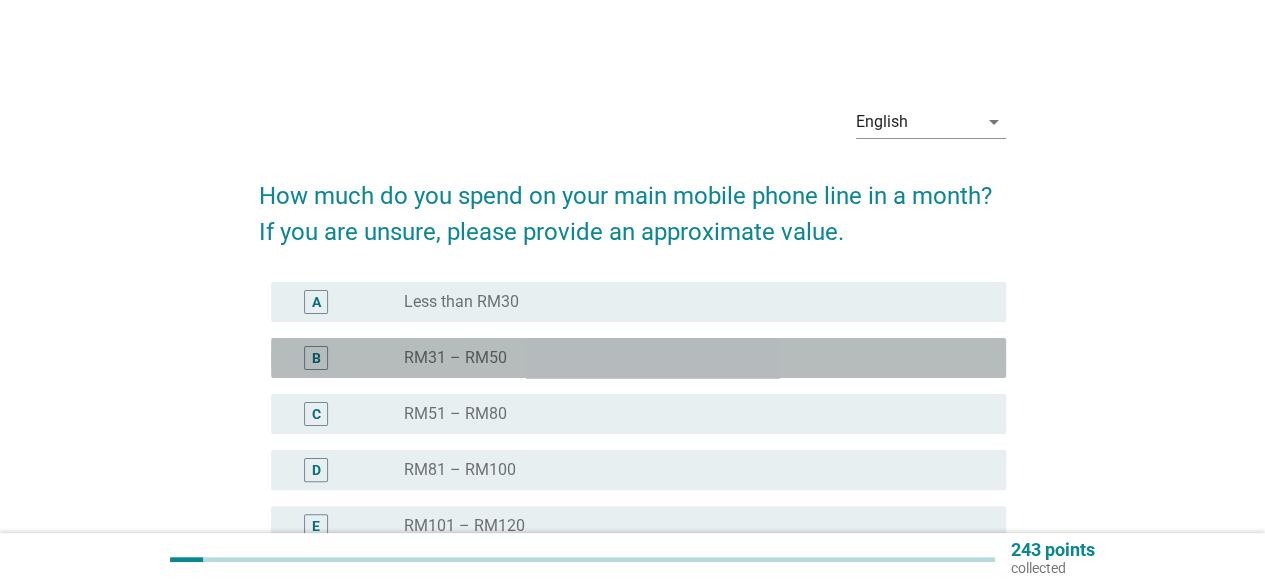 click on "radio_button_unchecked RM31 – RM50" at bounding box center [697, 358] 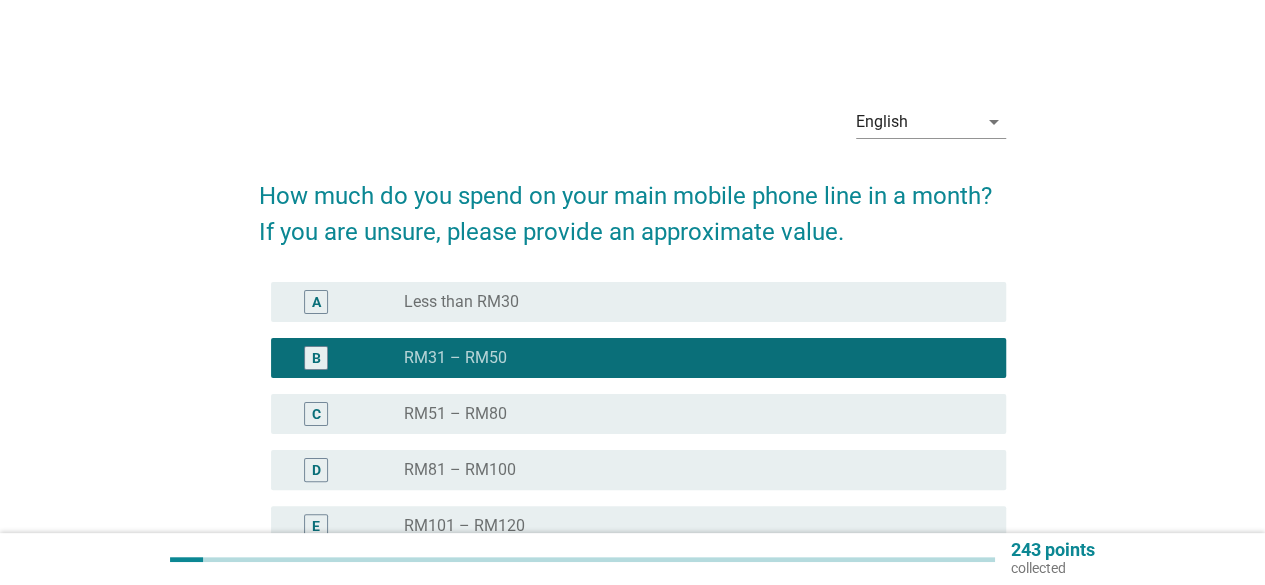 scroll, scrollTop: 334, scrollLeft: 0, axis: vertical 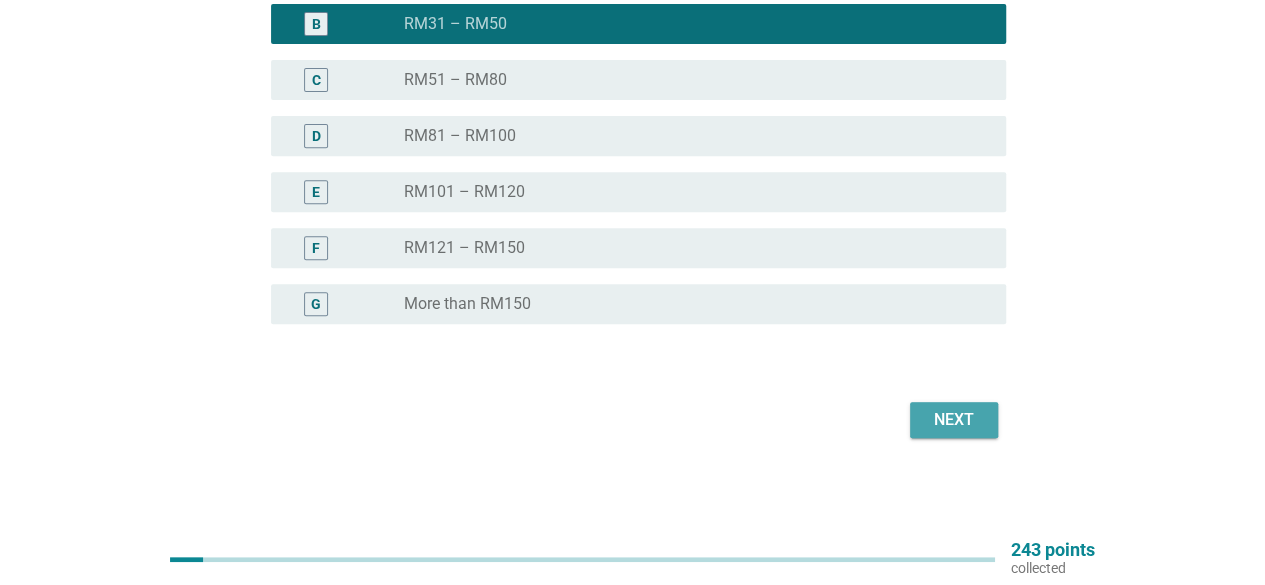 click on "Next" at bounding box center (954, 420) 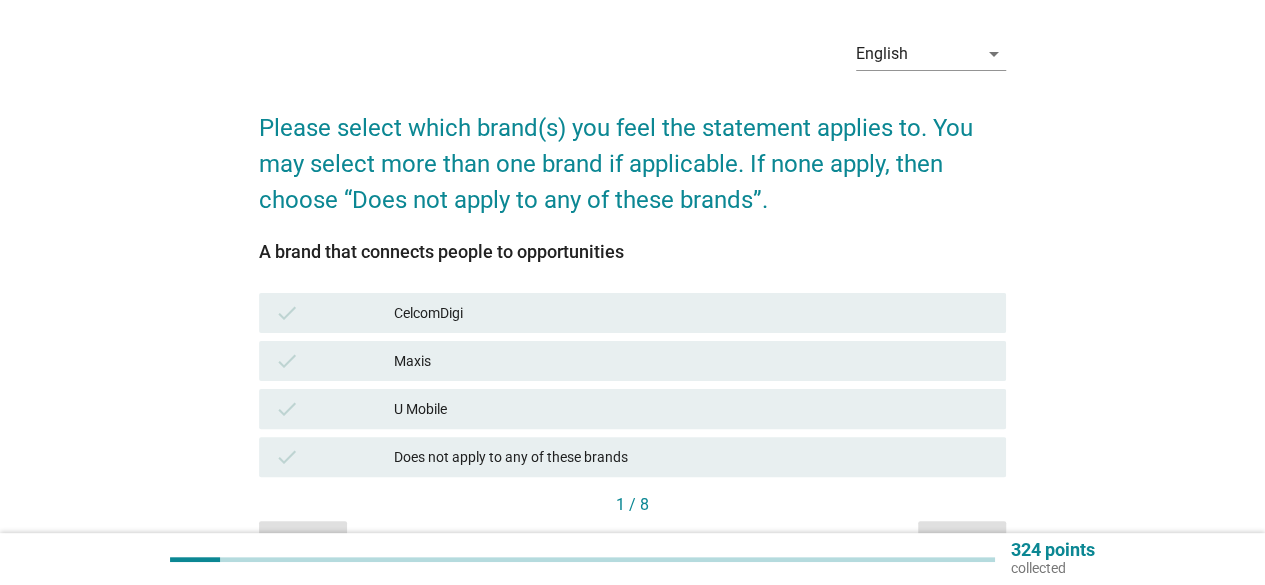 scroll, scrollTop: 70, scrollLeft: 0, axis: vertical 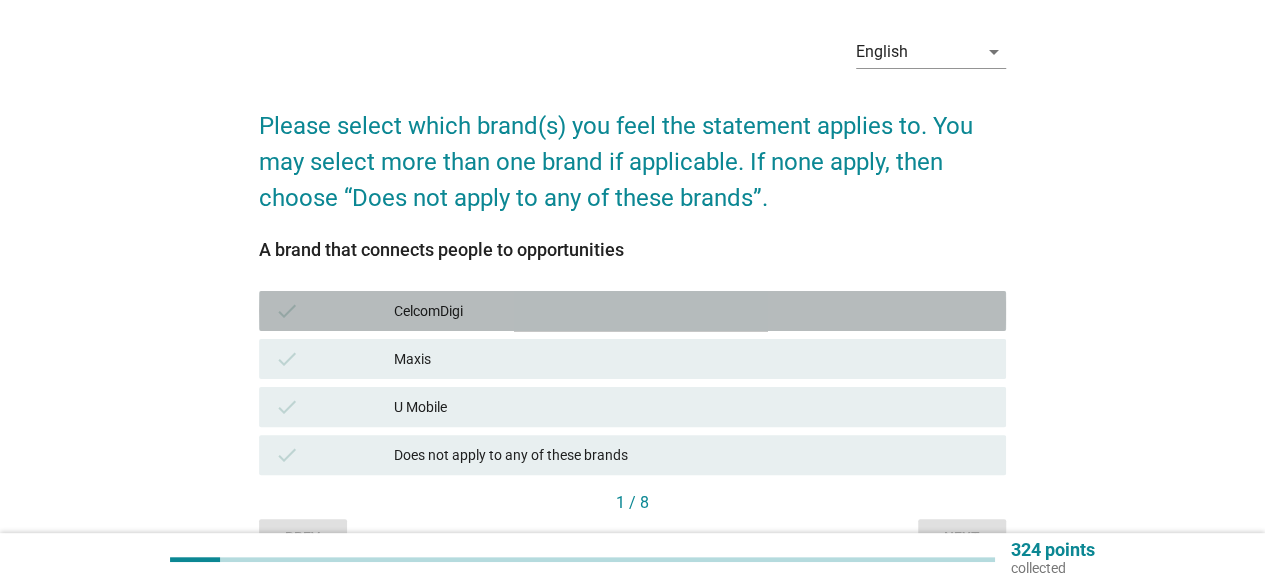 click on "CelcomDigi" at bounding box center (692, 311) 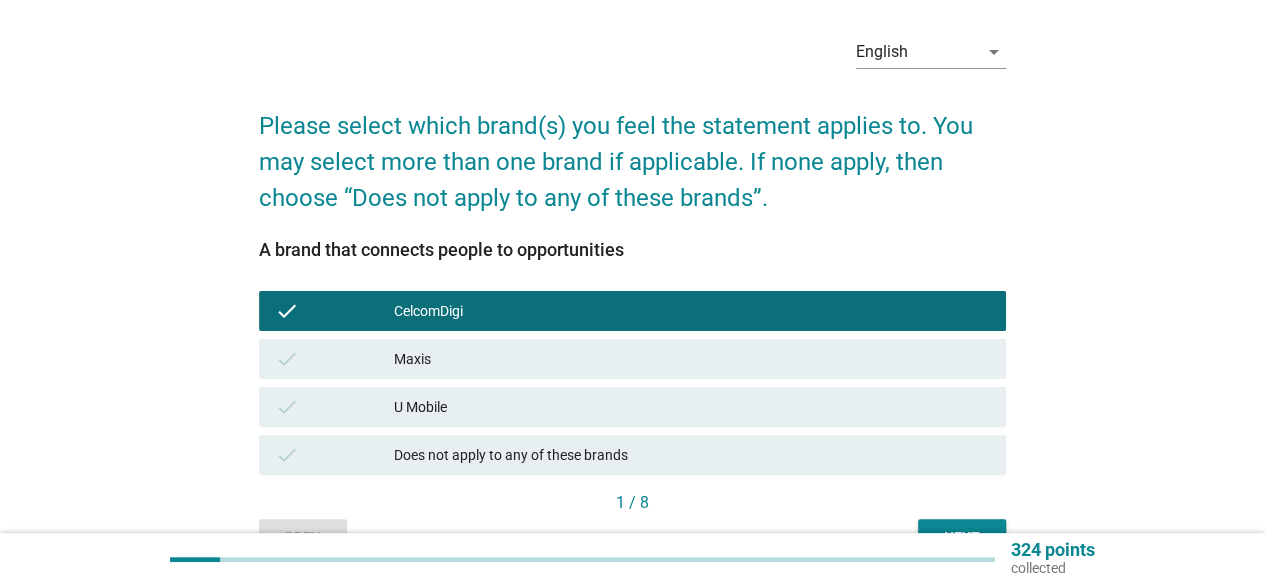 scroll, scrollTop: 182, scrollLeft: 0, axis: vertical 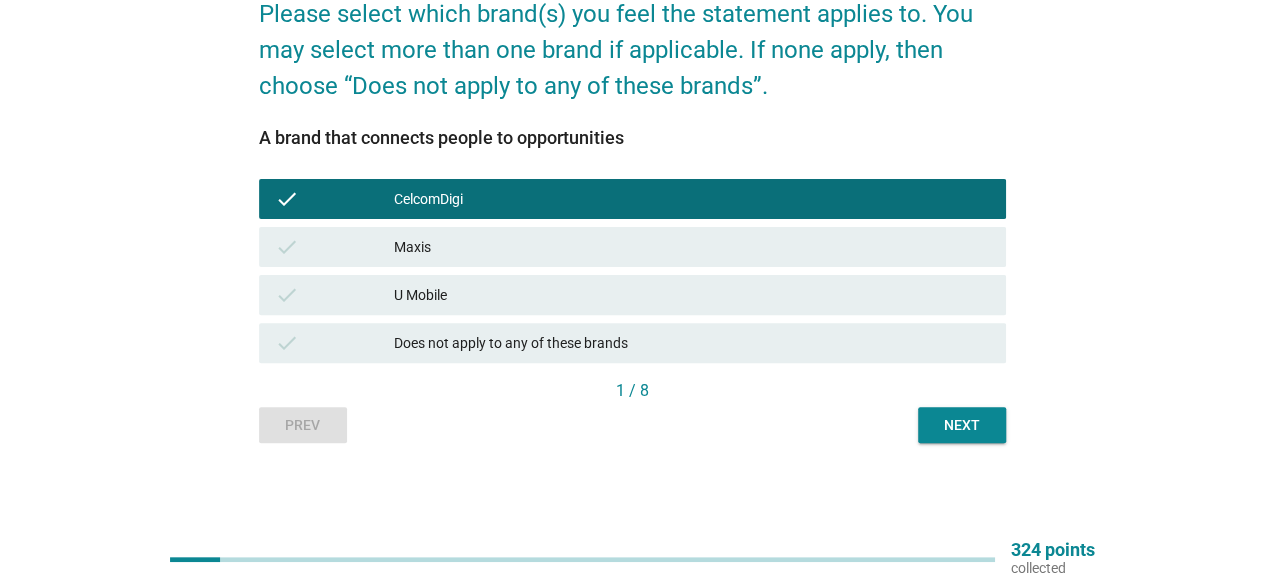 click on "Next" at bounding box center [962, 425] 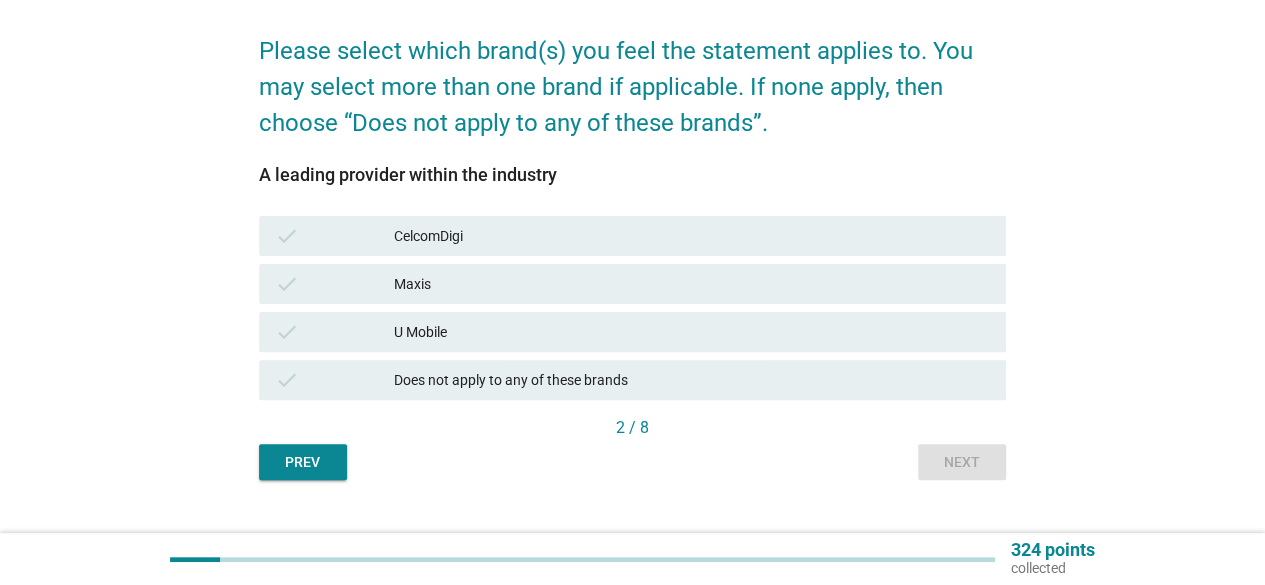 scroll, scrollTop: 146, scrollLeft: 0, axis: vertical 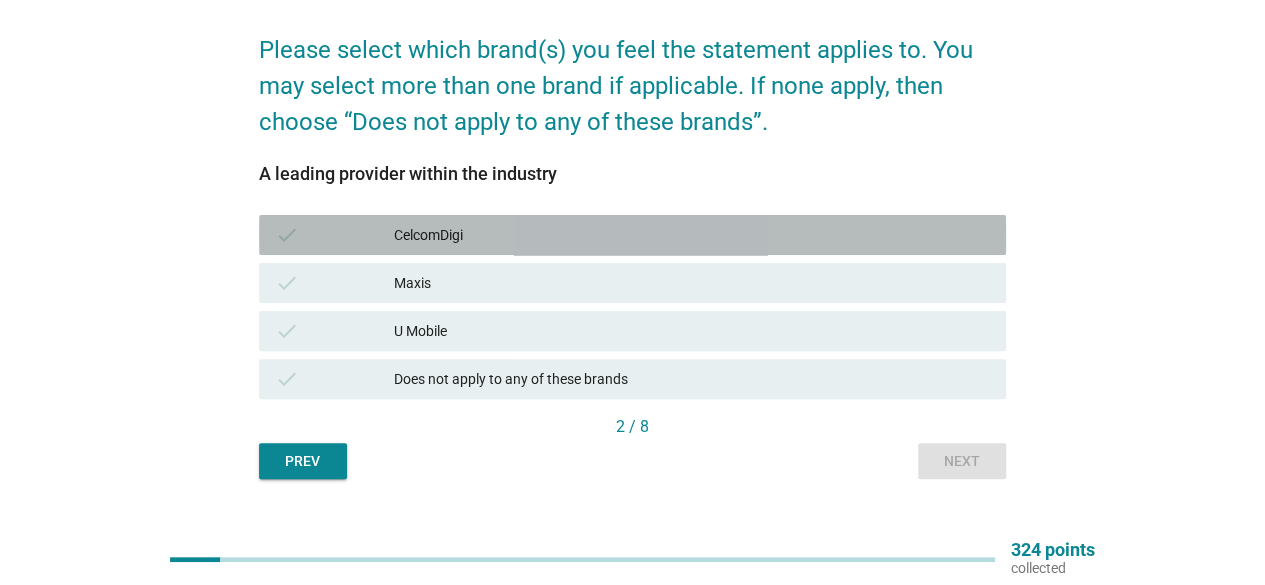 click on "CelcomDigi" at bounding box center (692, 235) 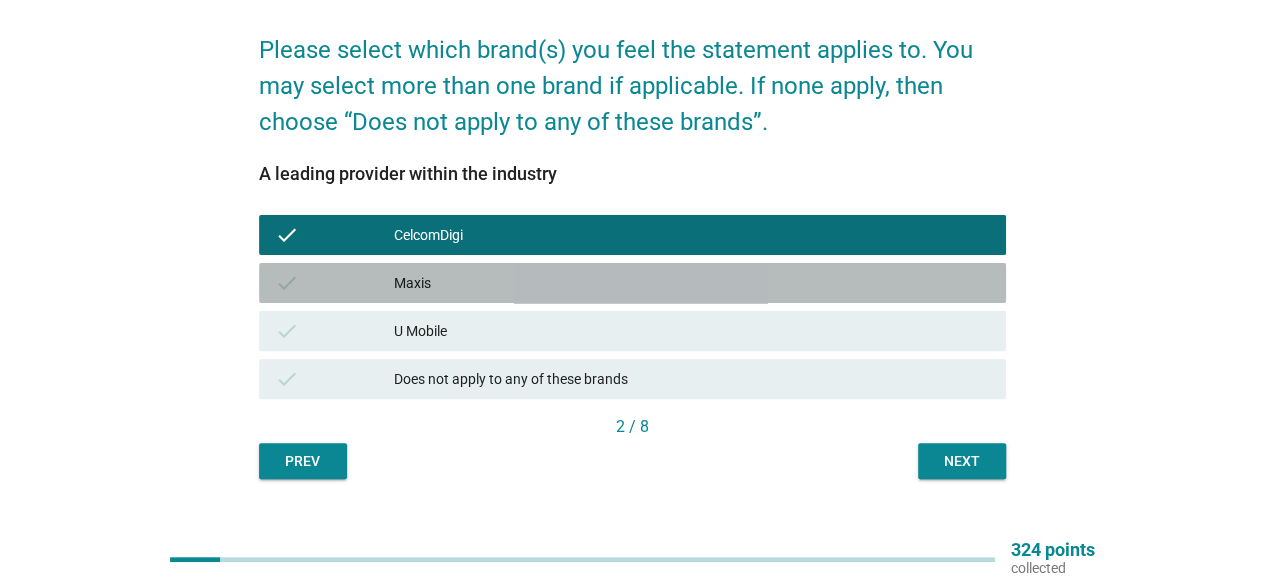 click on "Maxis" at bounding box center [692, 283] 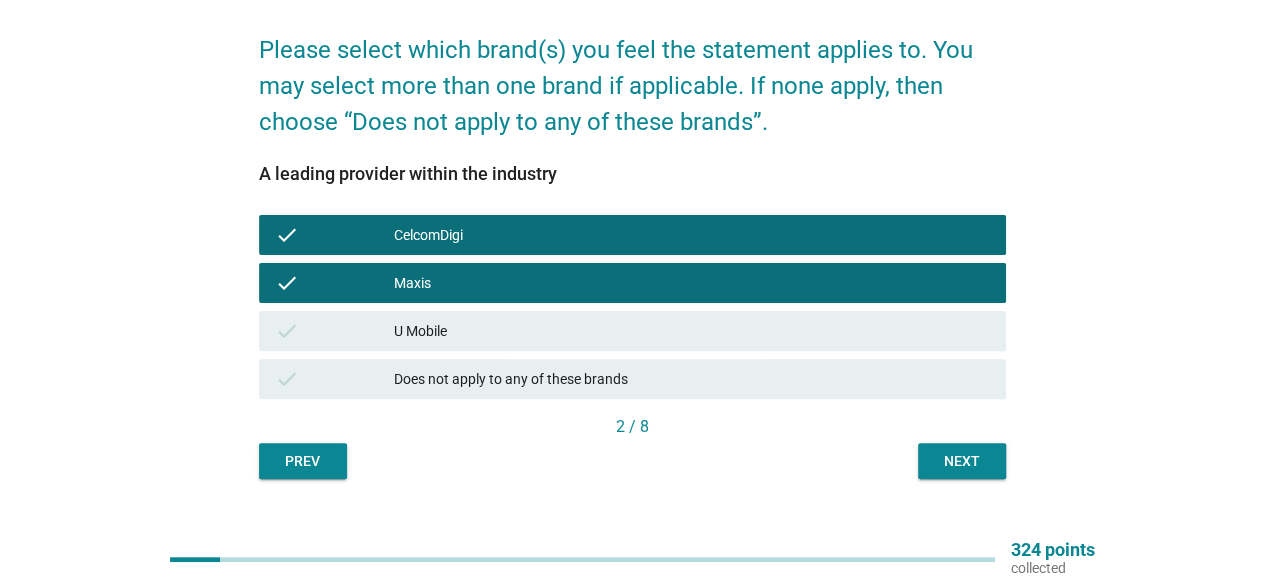 click on "English arrow_drop_down   Please select which brand(s) you feel the statement applies to. You may select more than one brand if applicable. If none apply, then choose “Does not apply to any of these brands”.
A leading provider within the industry
check   CelcomDigi check   Maxis check   U Mobile check   Does not apply to any of these brands
2 / 8
Prev   Next" at bounding box center [632, 211] 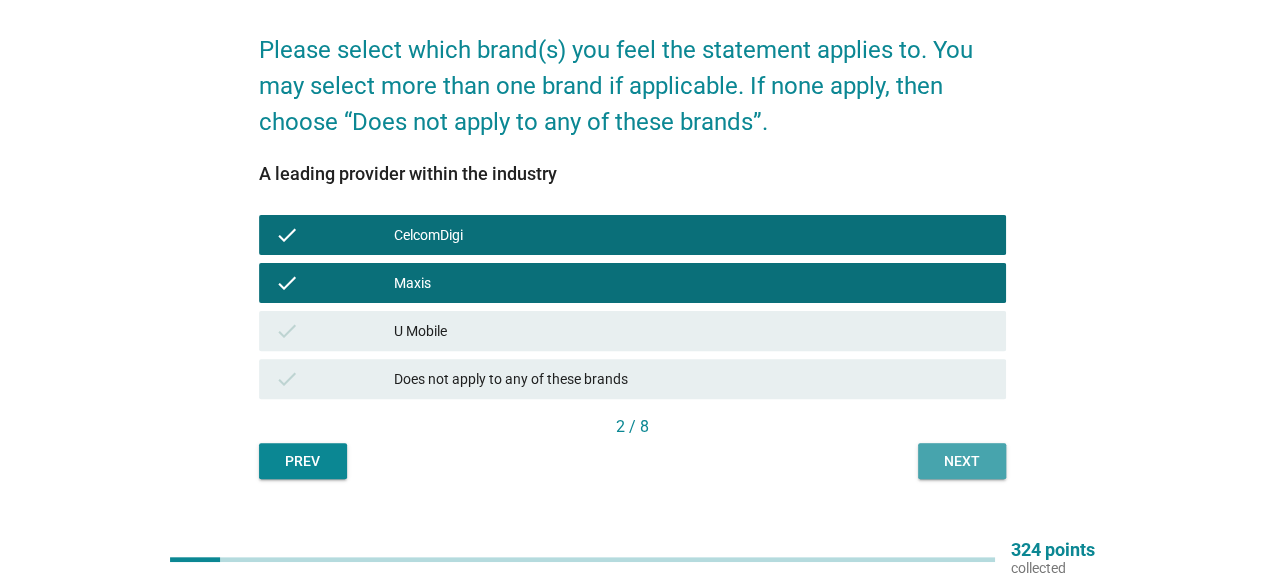 click on "Next" at bounding box center (962, 461) 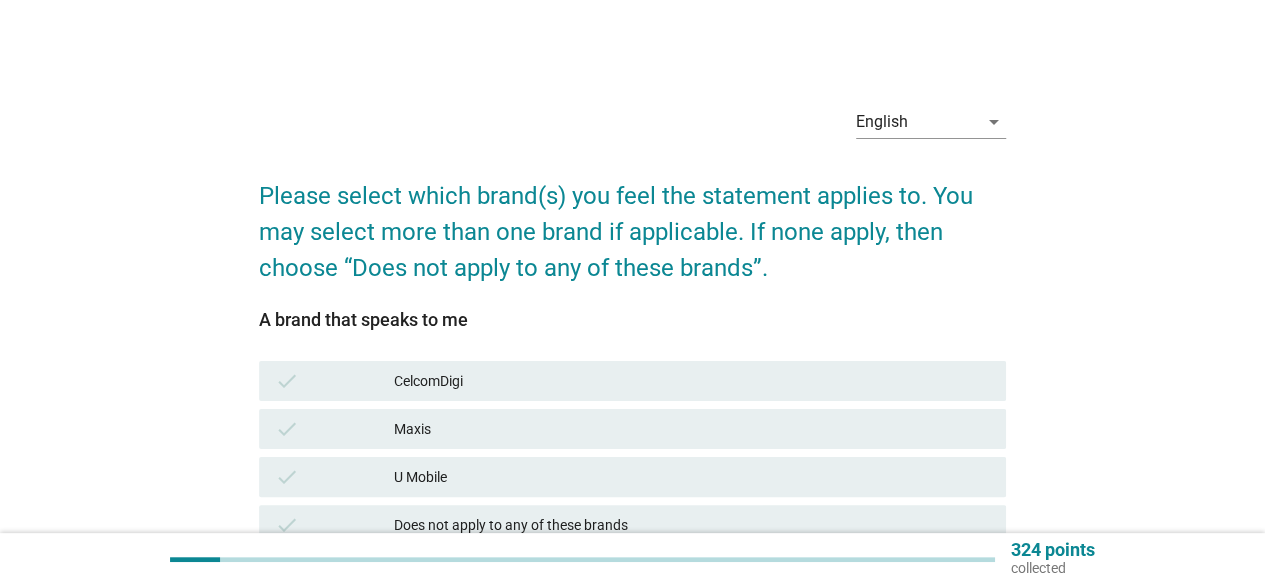 scroll, scrollTop: 182, scrollLeft: 0, axis: vertical 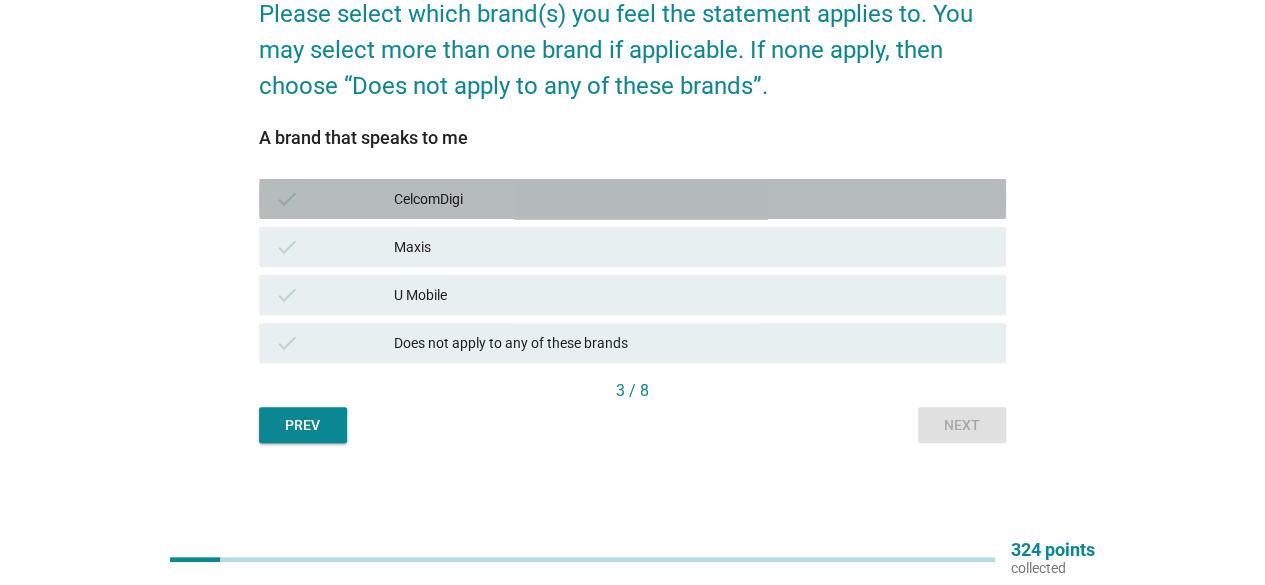 click on "CelcomDigi" at bounding box center [692, 199] 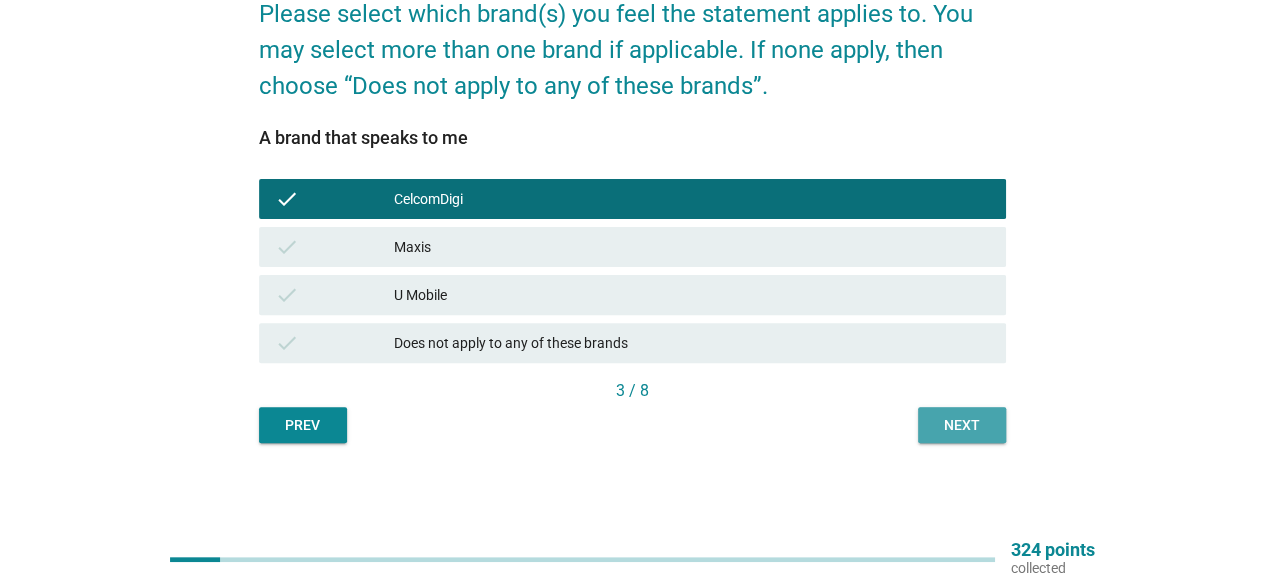 click on "Next" at bounding box center [962, 425] 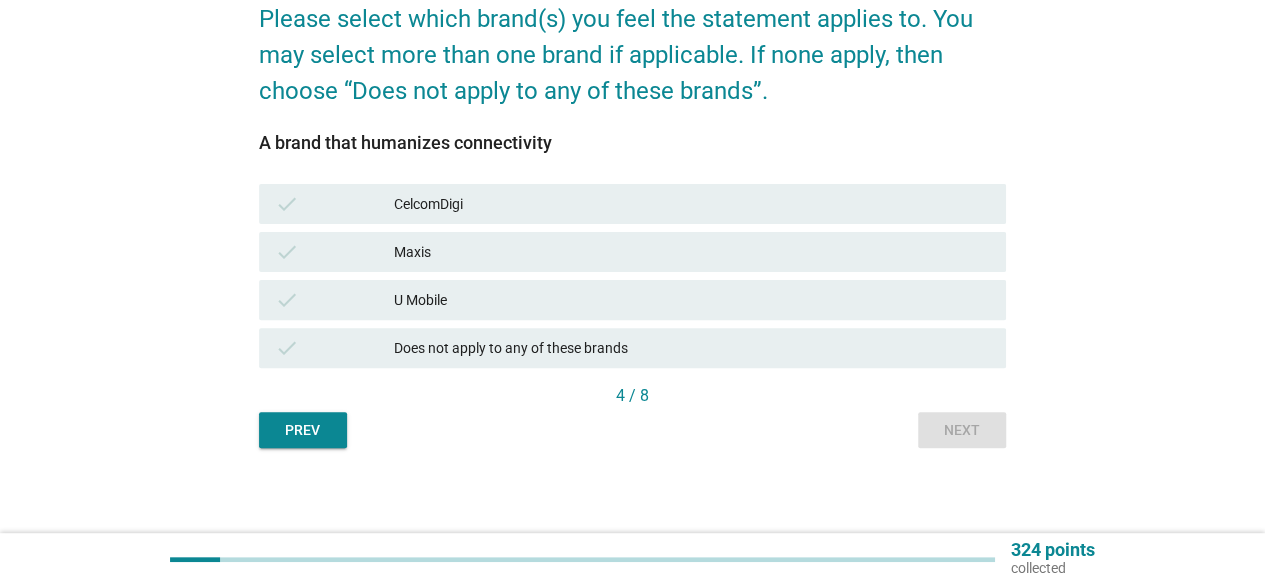 scroll, scrollTop: 182, scrollLeft: 0, axis: vertical 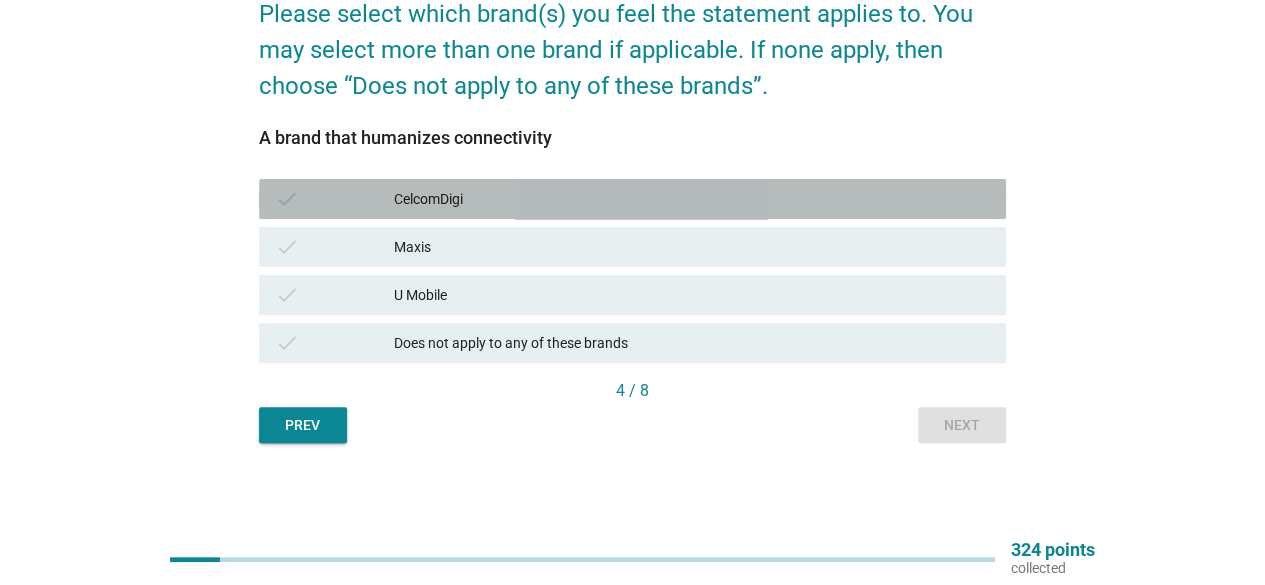 click on "CelcomDigi" at bounding box center [692, 199] 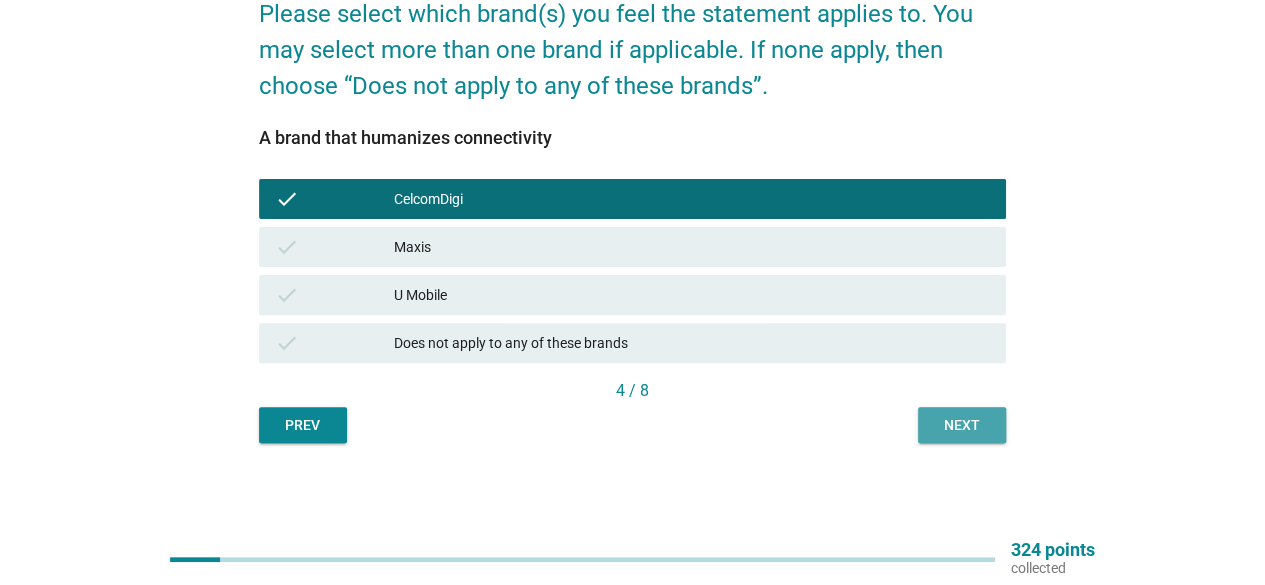 click on "Next" at bounding box center (962, 425) 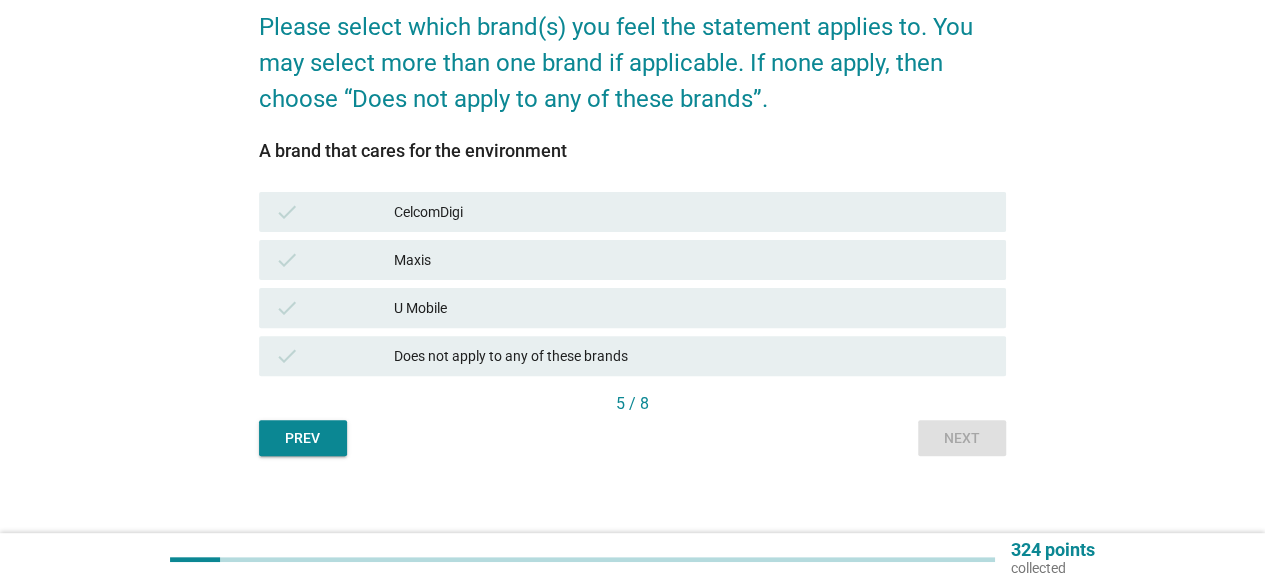 scroll, scrollTop: 170, scrollLeft: 0, axis: vertical 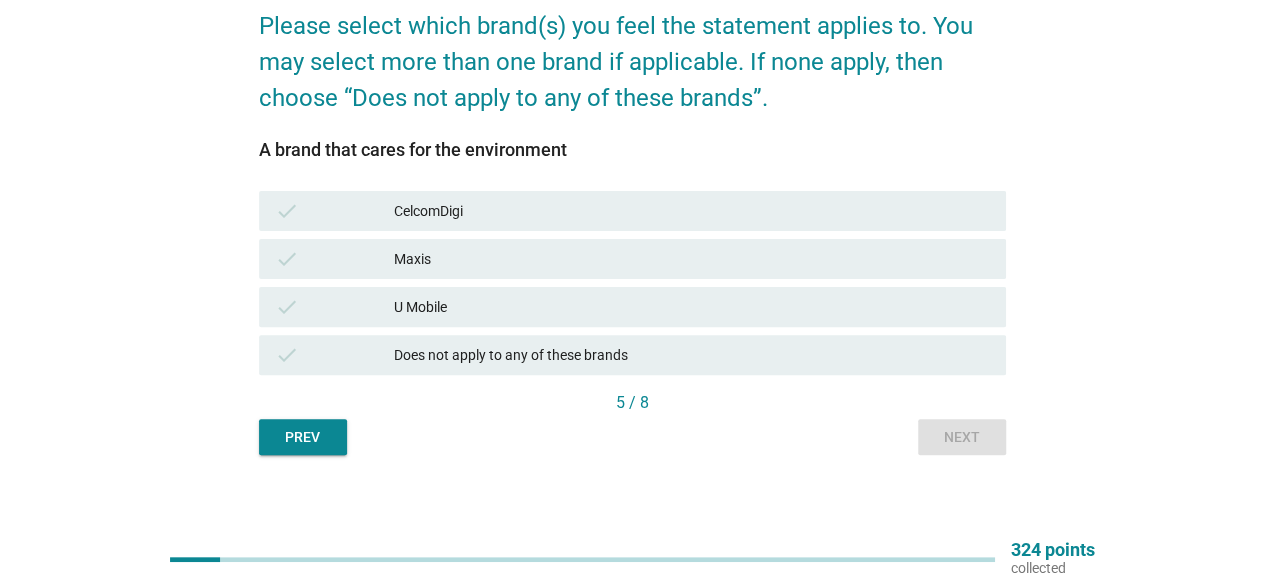 click on "Does not apply to any of these brands" at bounding box center (692, 355) 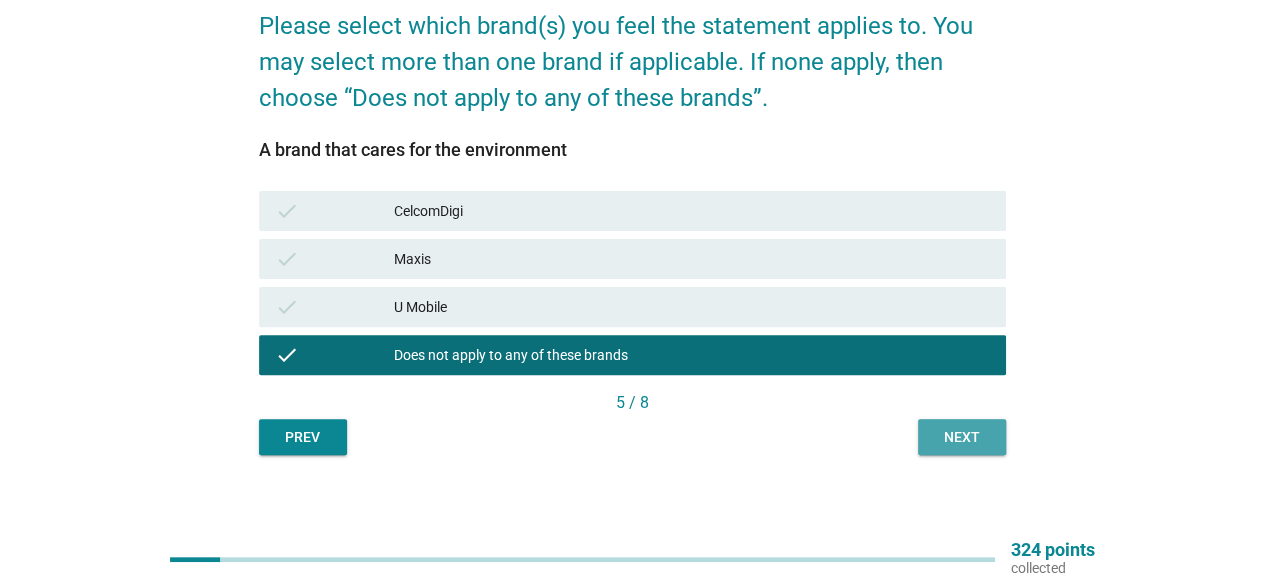 click on "Next" at bounding box center (962, 437) 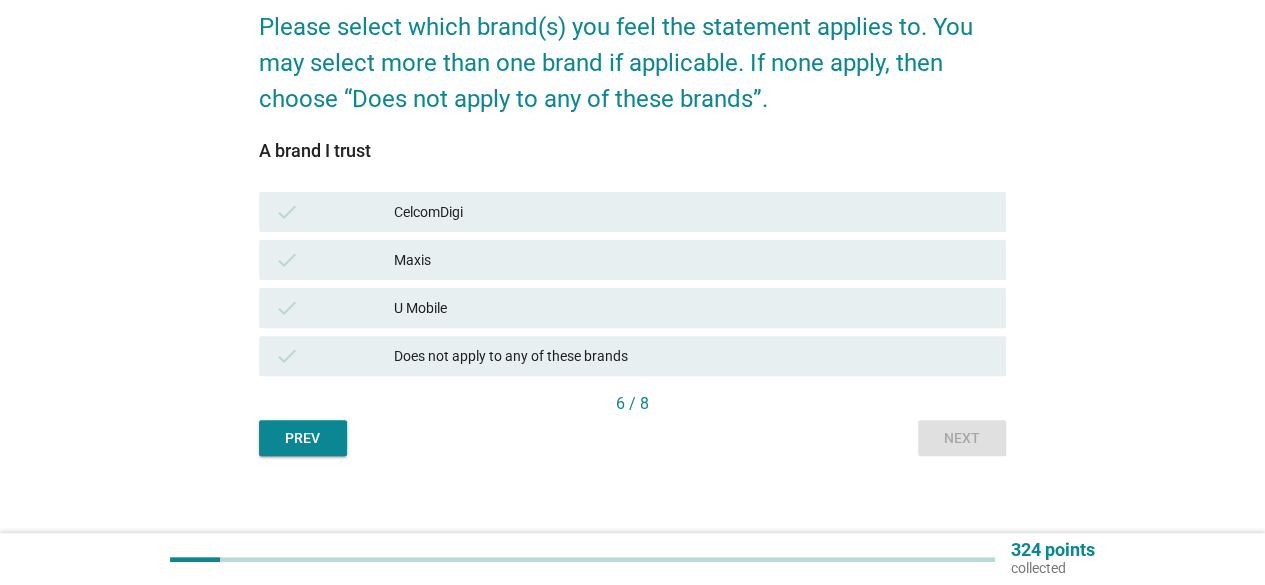 scroll, scrollTop: 170, scrollLeft: 0, axis: vertical 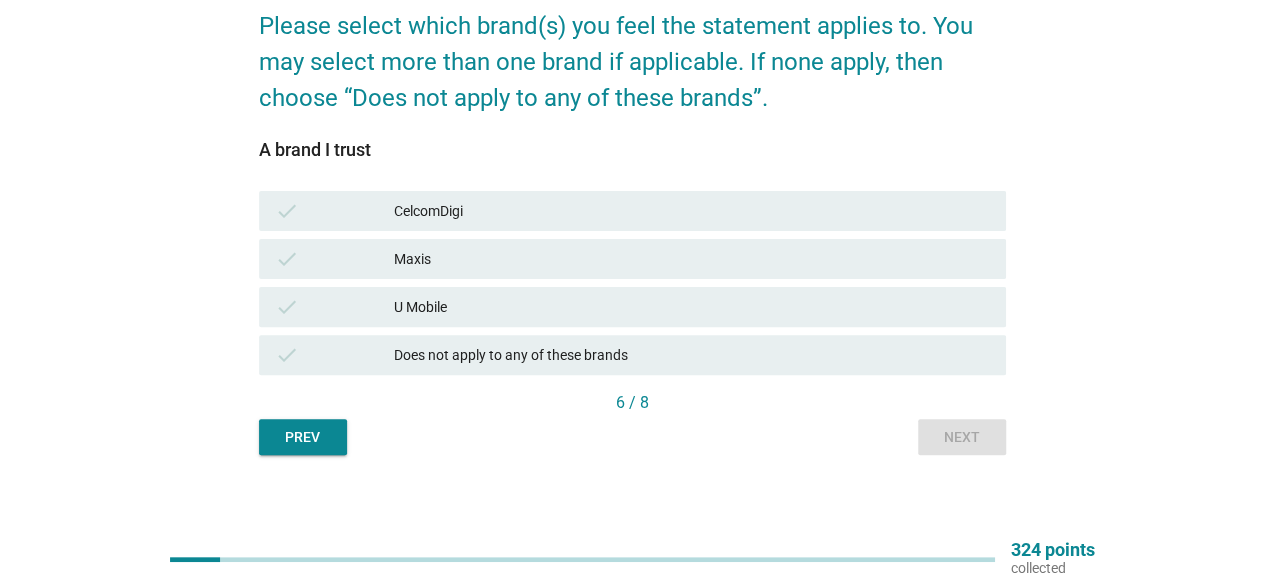click on "CelcomDigi" at bounding box center [692, 211] 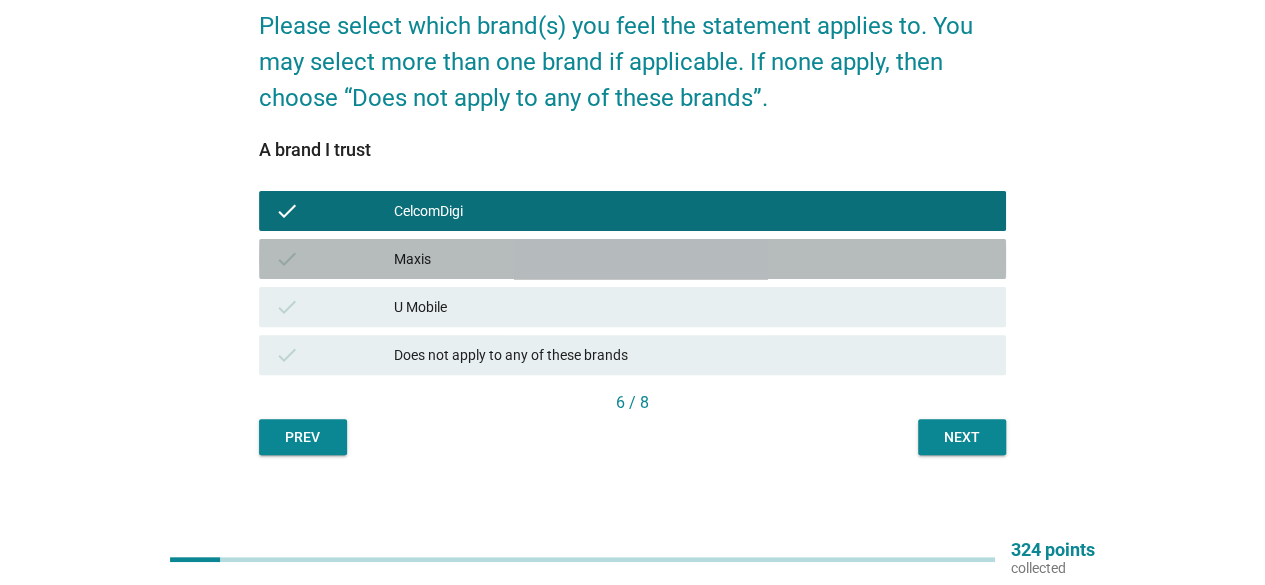 click on "Maxis" at bounding box center [692, 259] 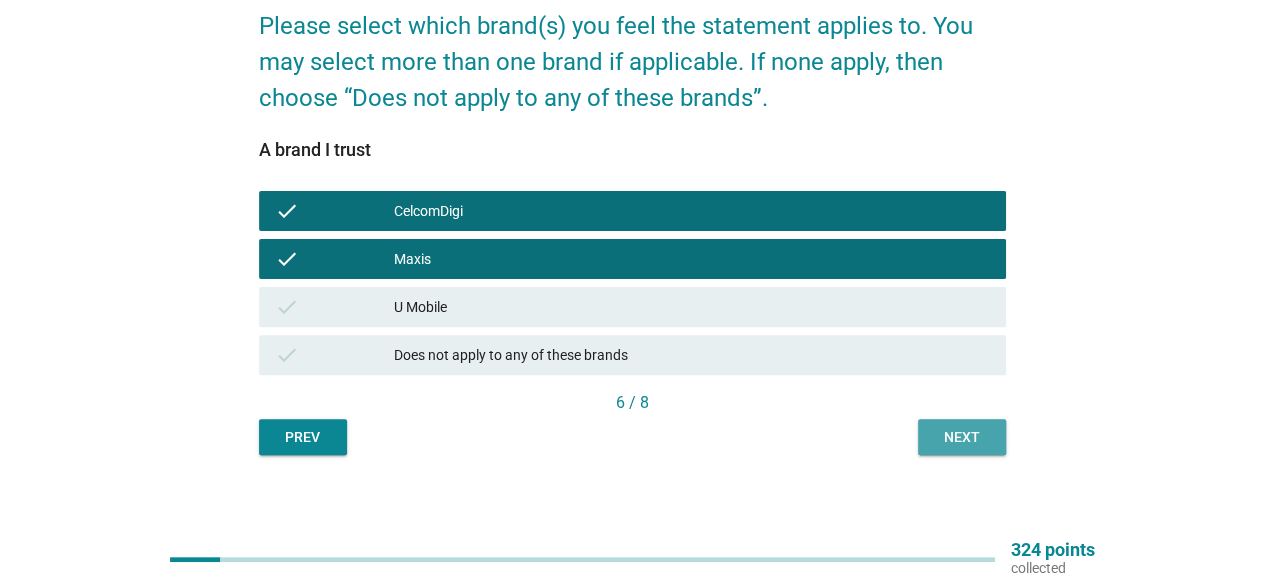 click on "Next" at bounding box center [962, 437] 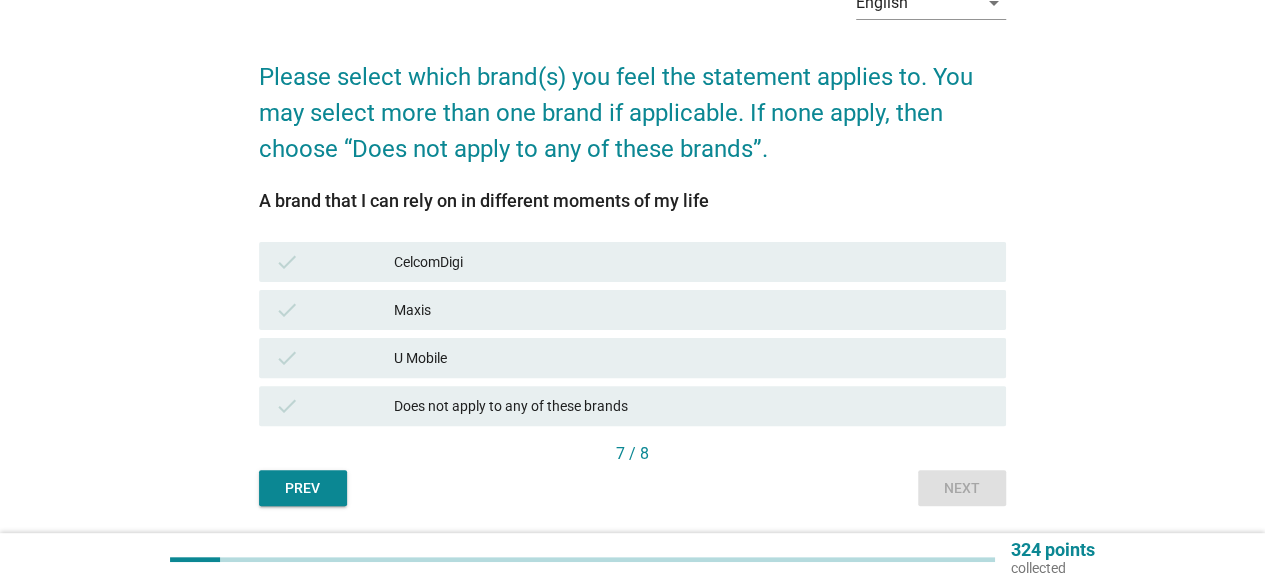 scroll, scrollTop: 132, scrollLeft: 0, axis: vertical 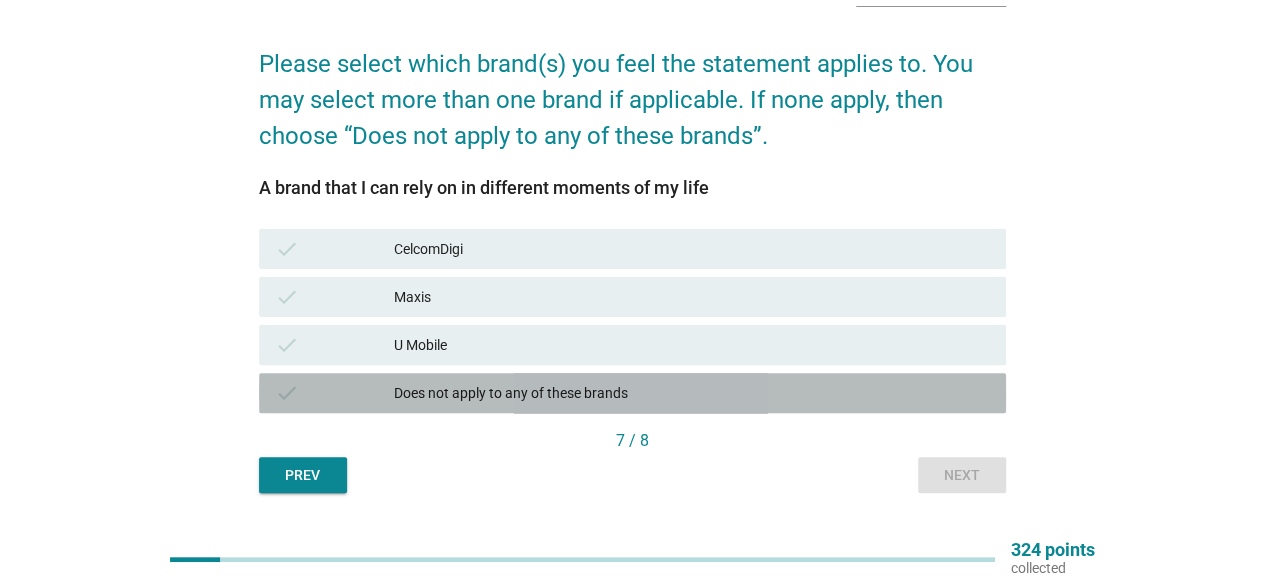 click on "Does not apply to any of these brands" at bounding box center [692, 393] 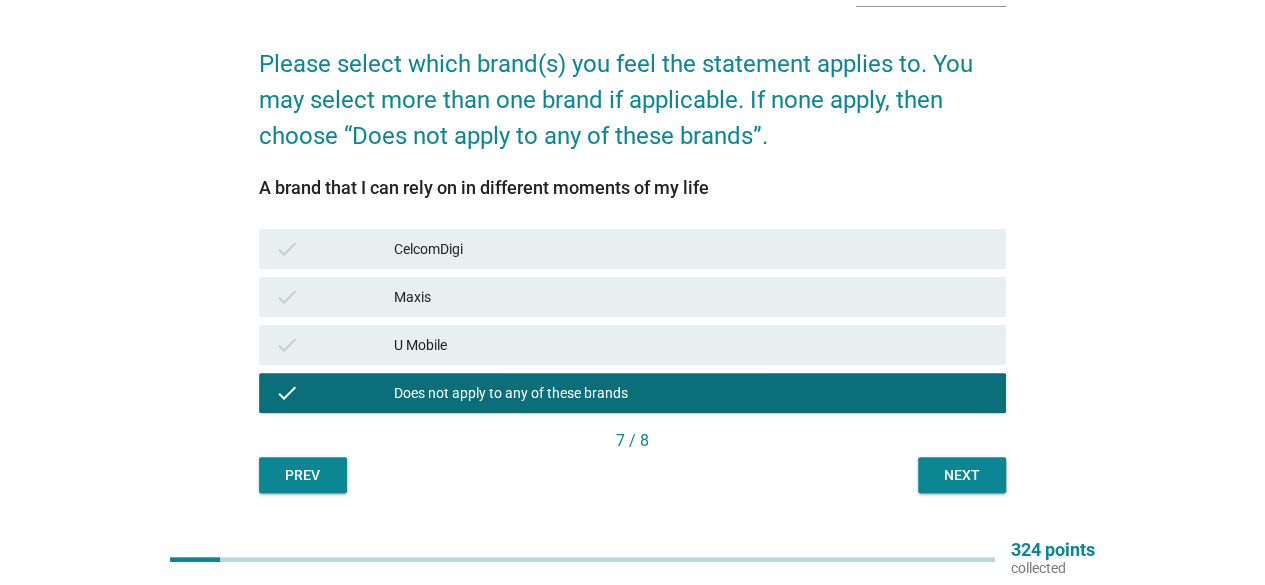 click on "Next" at bounding box center (962, 475) 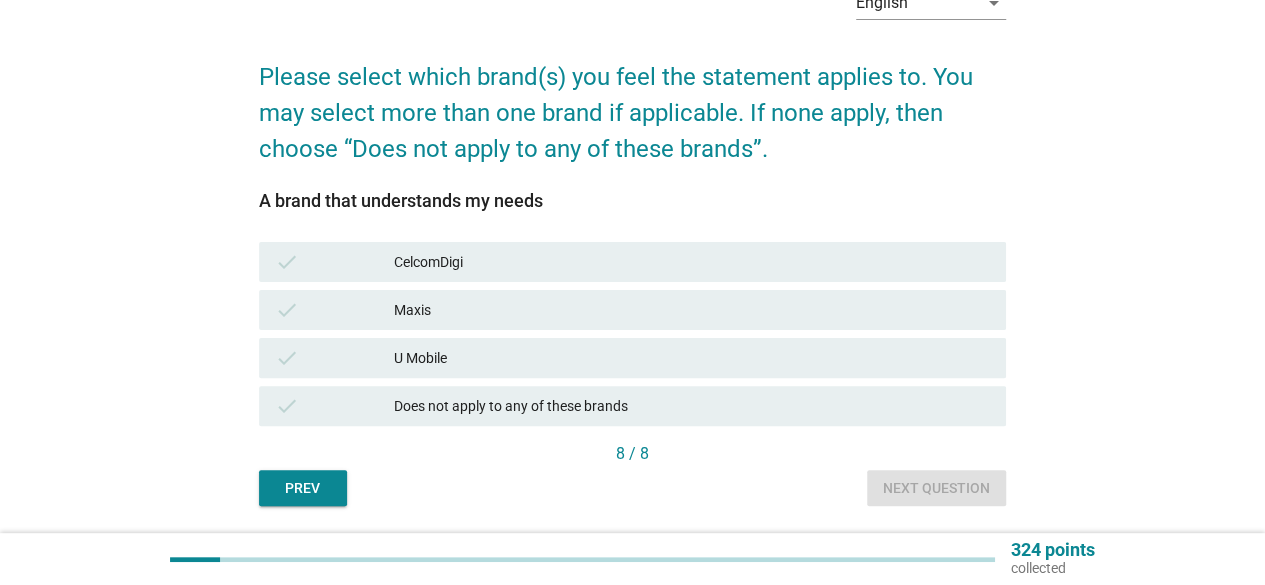 scroll, scrollTop: 135, scrollLeft: 0, axis: vertical 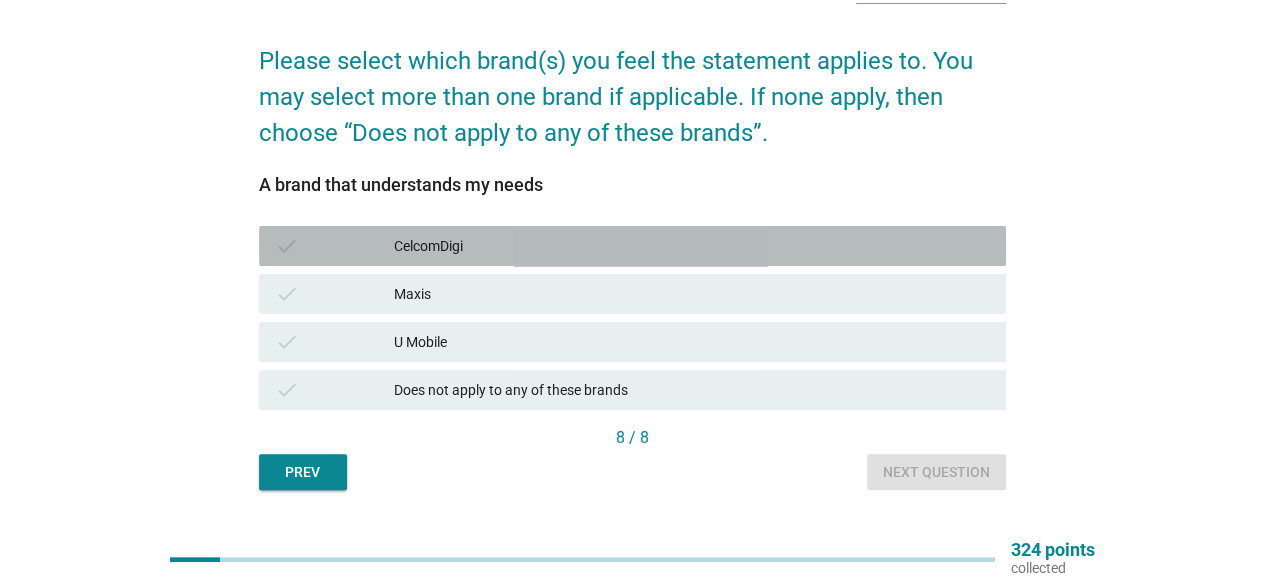 click on "CelcomDigi" at bounding box center (692, 246) 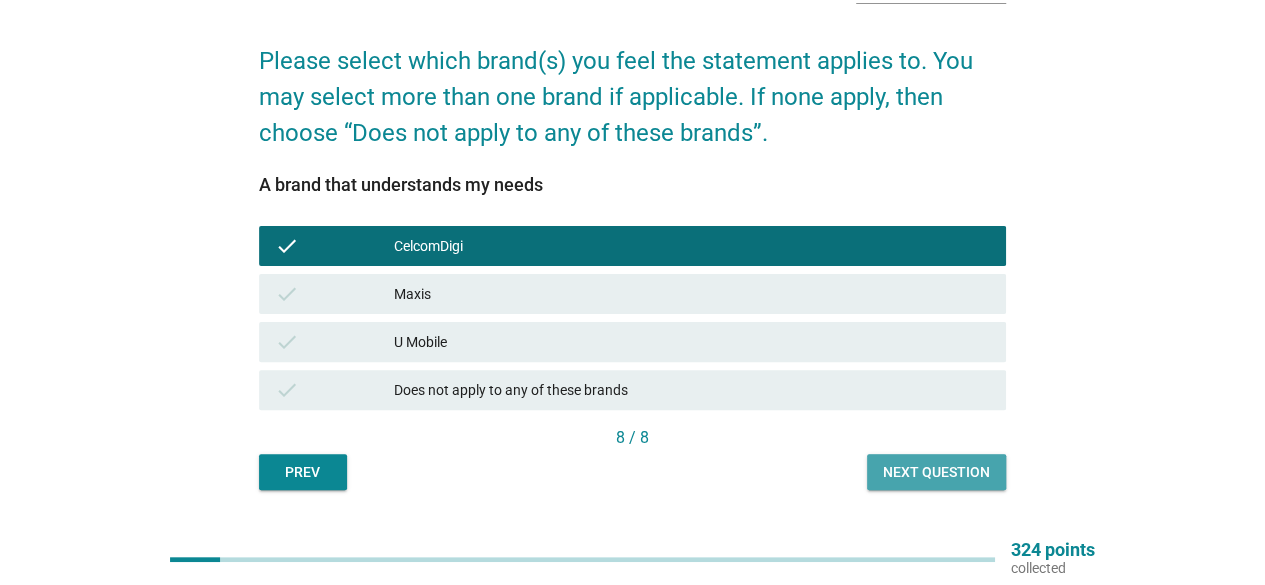 click on "Next question" at bounding box center (936, 472) 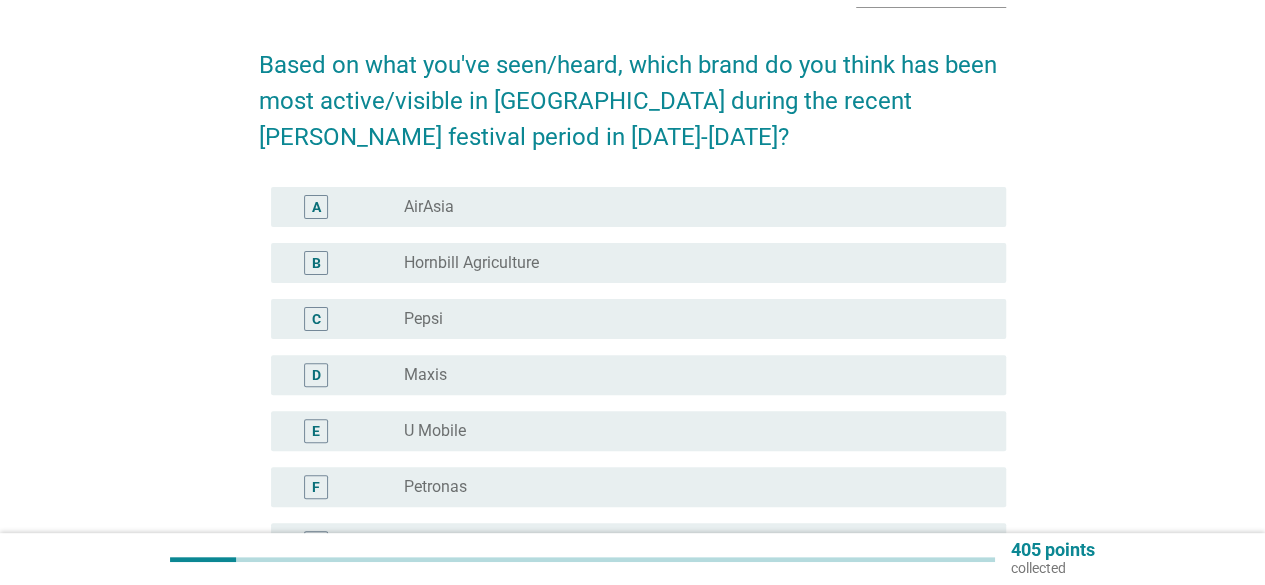 scroll, scrollTop: 132, scrollLeft: 0, axis: vertical 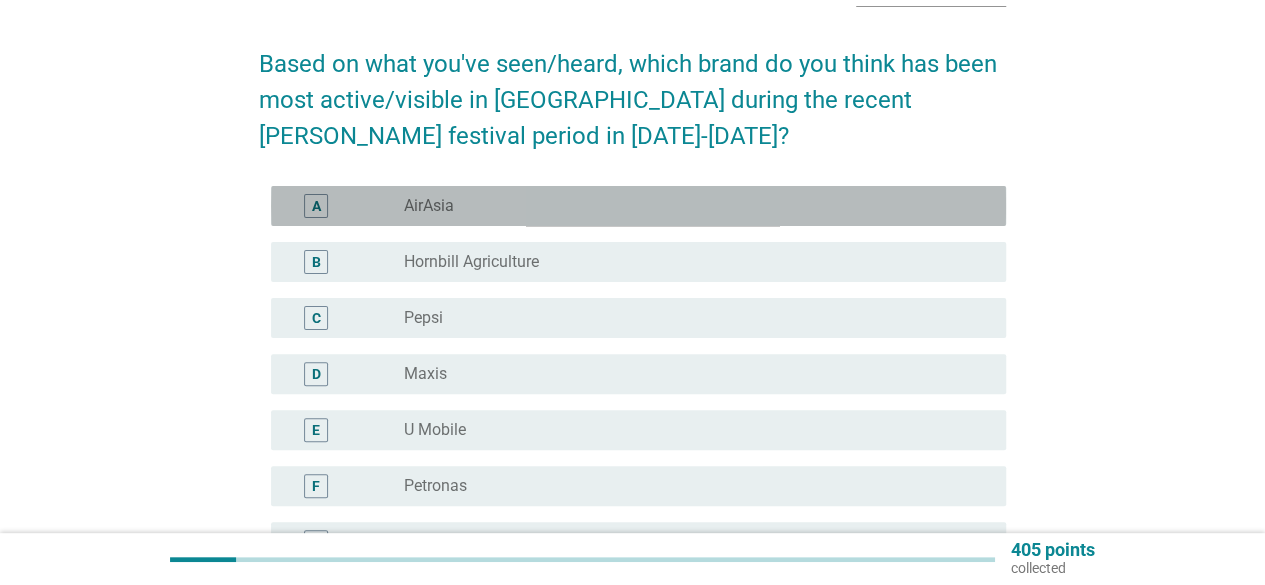 click on "radio_button_unchecked AirAsia" at bounding box center [689, 206] 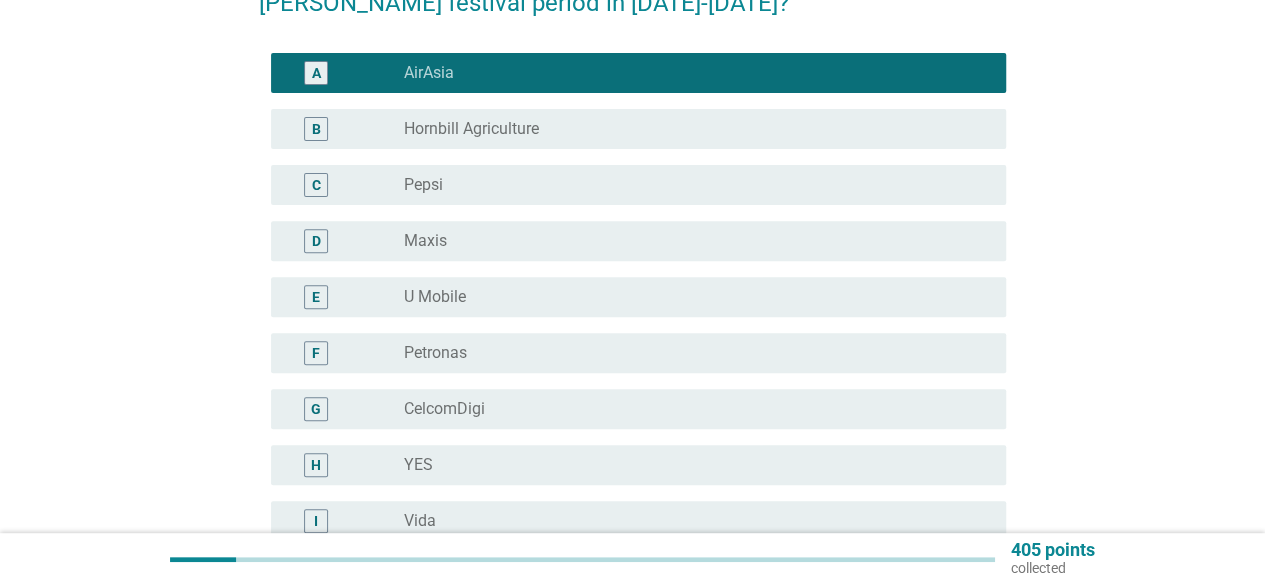 scroll, scrollTop: 266, scrollLeft: 0, axis: vertical 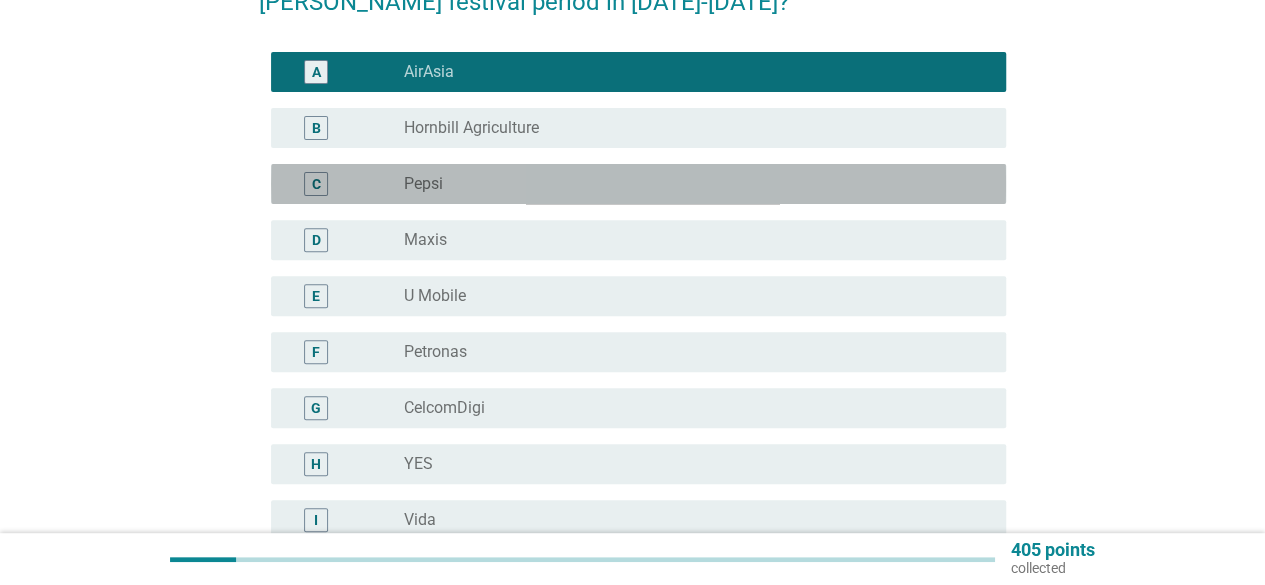 click on "radio_button_unchecked Pepsi" at bounding box center (689, 184) 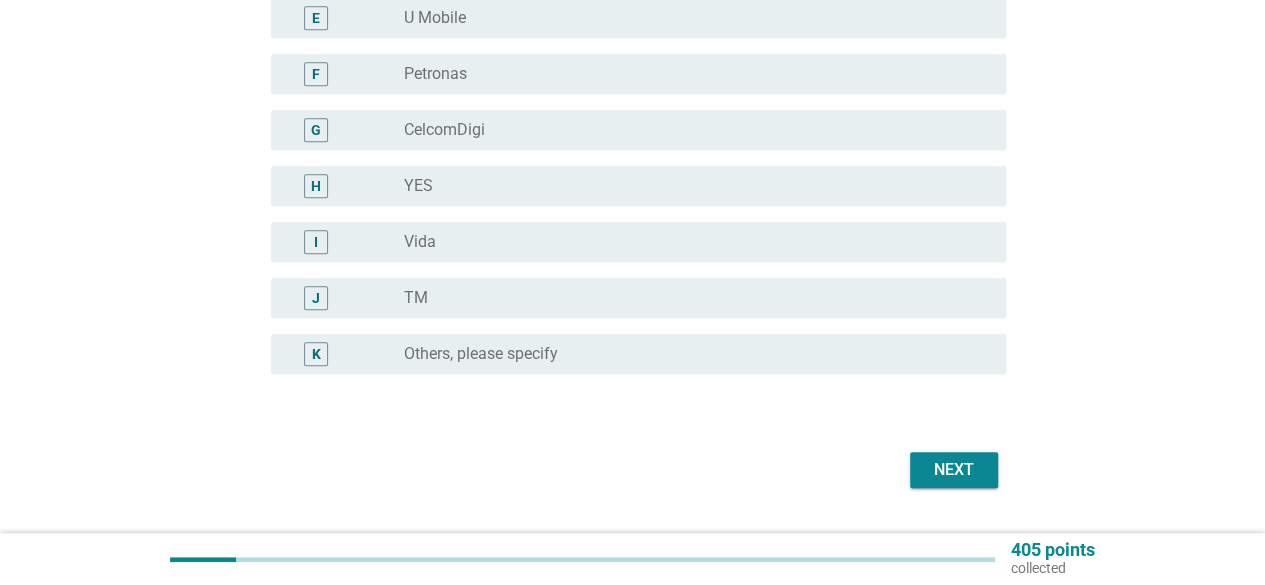 scroll, scrollTop: 545, scrollLeft: 0, axis: vertical 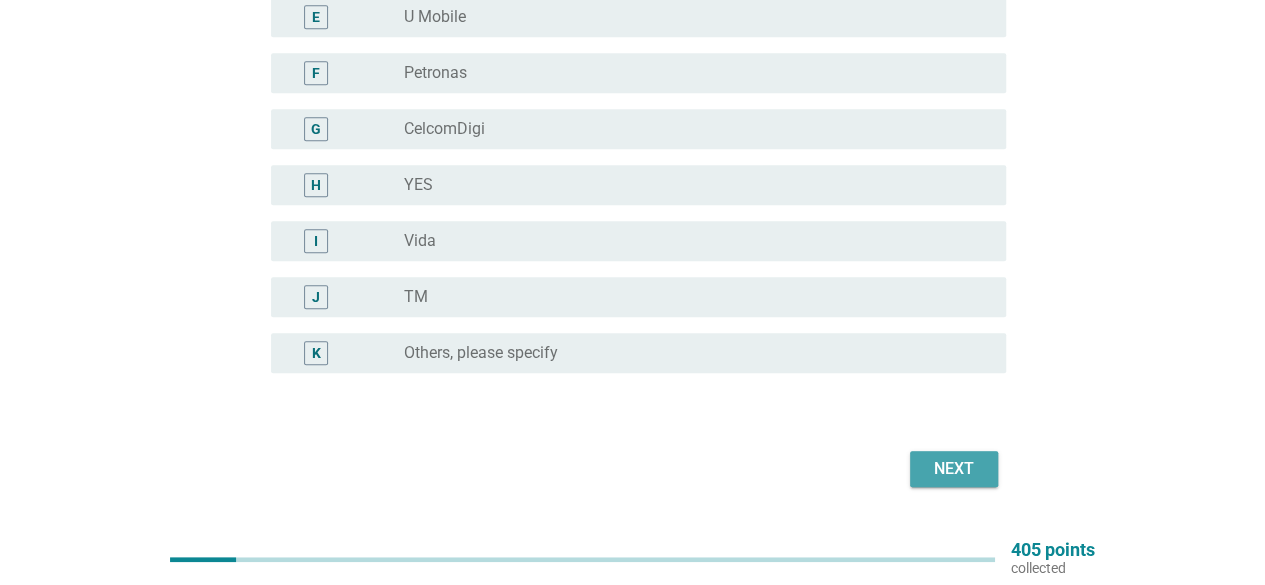 click on "Next" at bounding box center [954, 469] 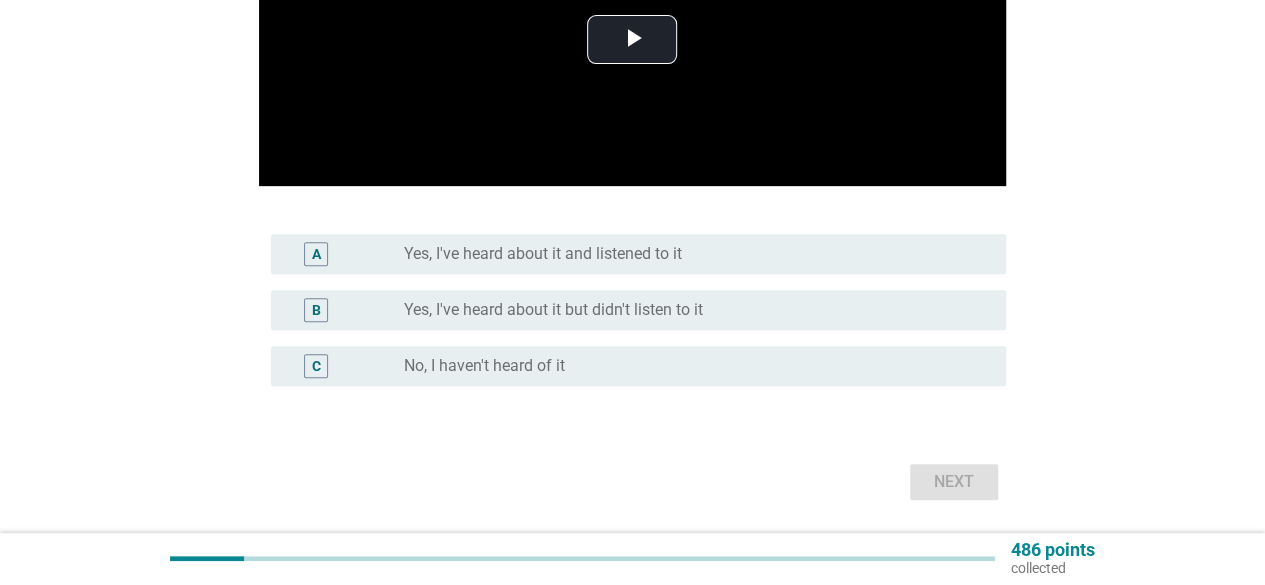 scroll, scrollTop: 410, scrollLeft: 0, axis: vertical 